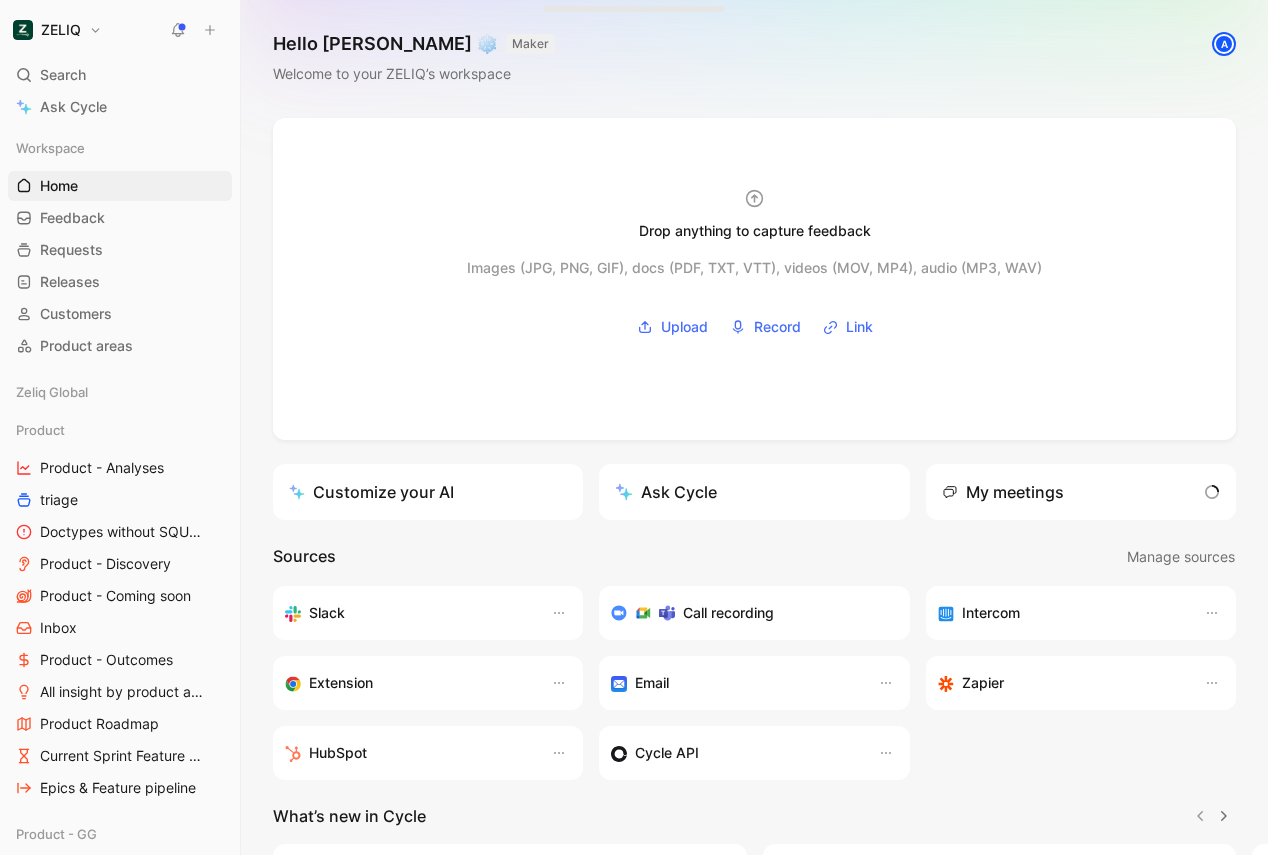 scroll, scrollTop: 0, scrollLeft: 0, axis: both 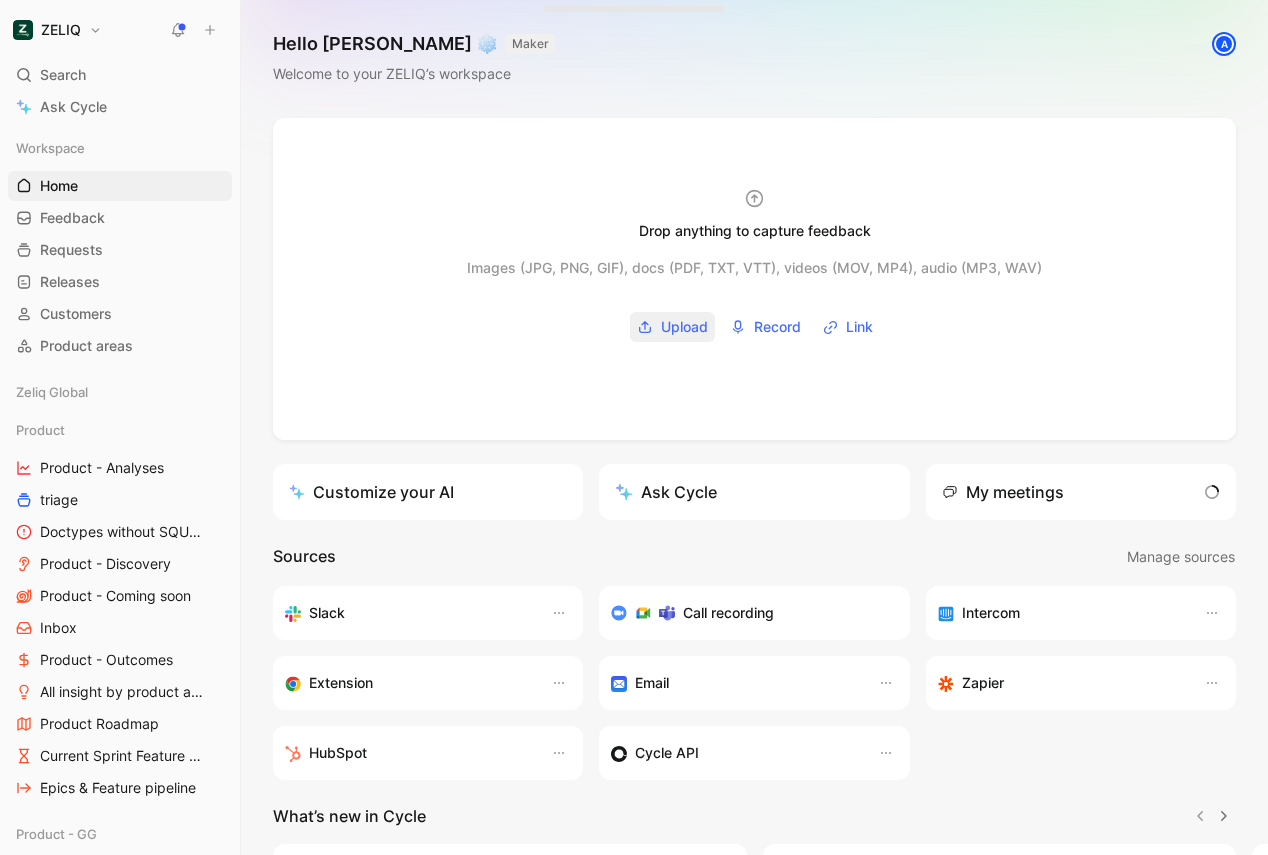 click on "Upload" at bounding box center (684, 327) 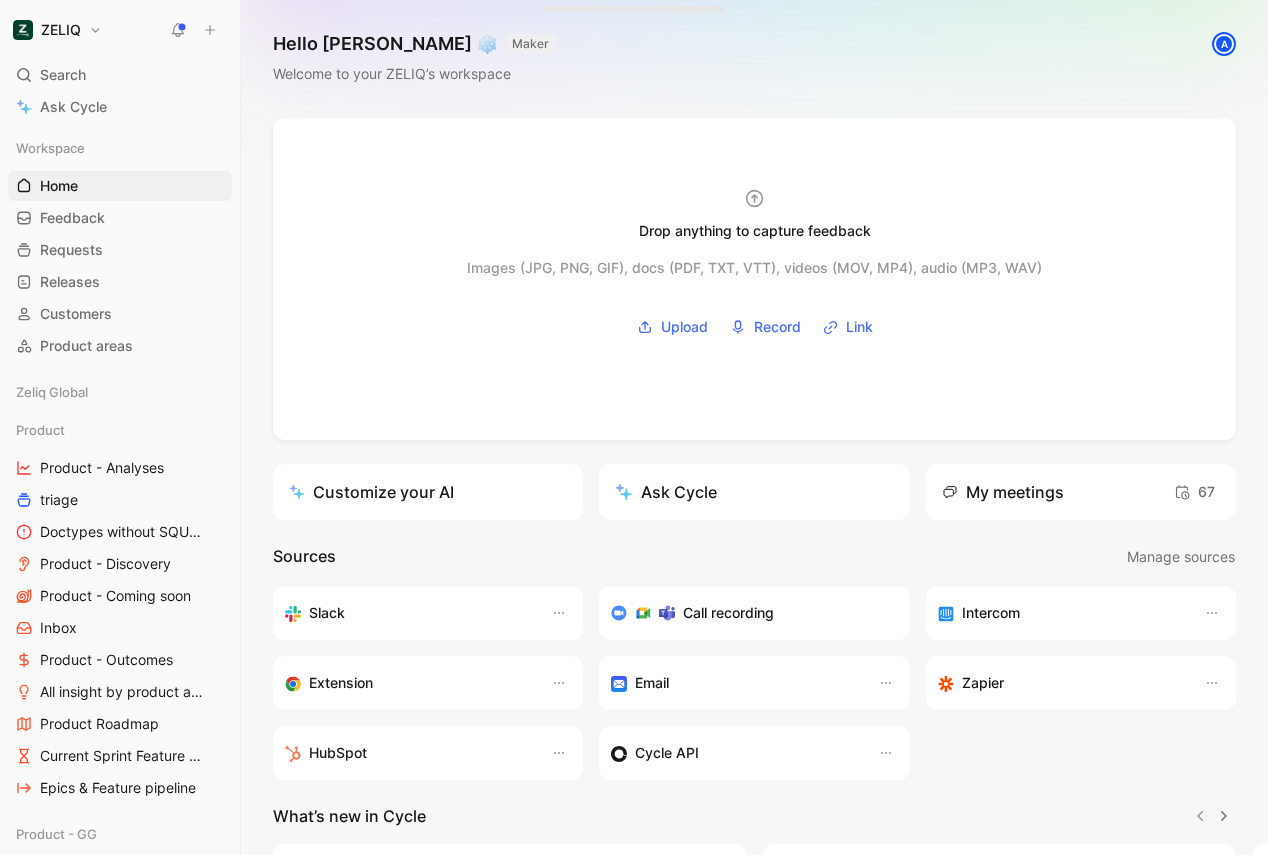click on "Drop anything to capture feedback Images (JPG, PNG, GIF), docs (PDF, TXT, VTT), videos (MOV, MP4), audio (MP3, WAV) Upload Record Link Customize your AI Ask Cycle My meetings 67 Sources Manage sources Slack Call recording Intercom Extension Email Zapier HubSpot Cycle API What’s new in Cycle Introducing Drop island Drop images or video/audio/PDF files into the drop zone to create new feedback docs along with their transcript. Learn more Your feedback on Autopilot Summarize, find insights, categorize, and mark processed new feedback - automatically. Customizable source by source. Learn more Introducing Call recording Record your calls and automatically fetch their transcripts as Cycle feedback. Learn more Linear integration Map any Cycle feature/bug with a Linear project/issue, mirroring its status in real-time. Learn more Have a look at Cycle’s changelog – we’ve been shipping weirdly fast" at bounding box center (754, 625) 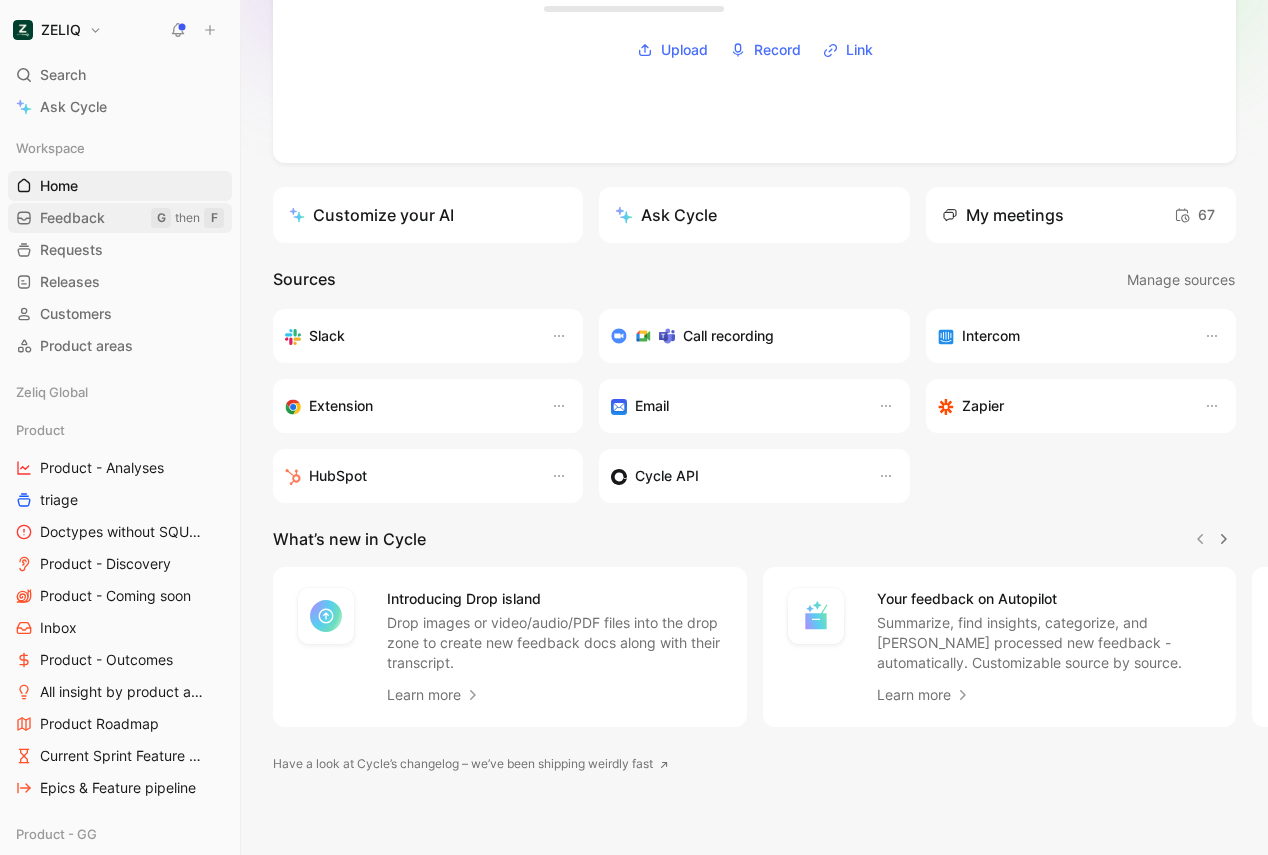 click on "Feedback G then F" at bounding box center (120, 218) 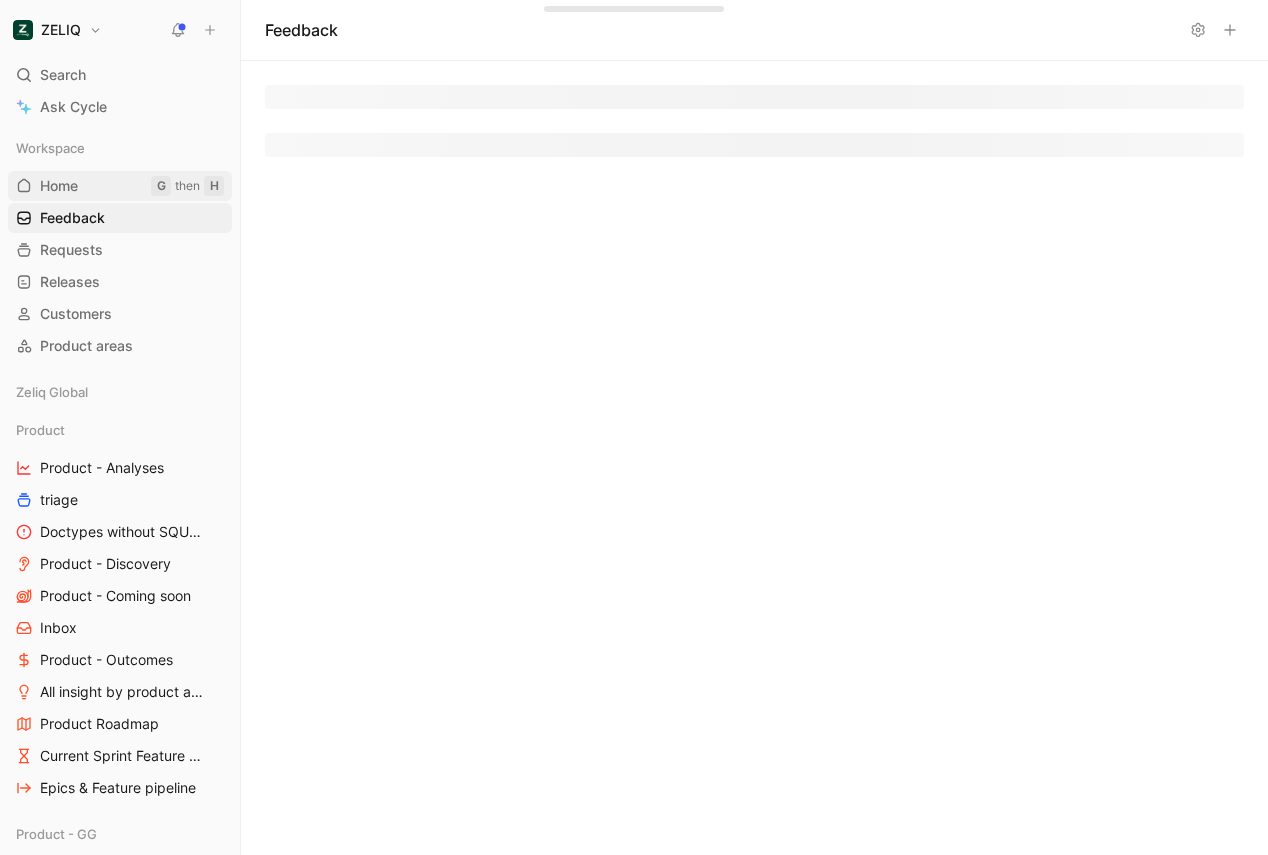 click on "Home" at bounding box center (59, 186) 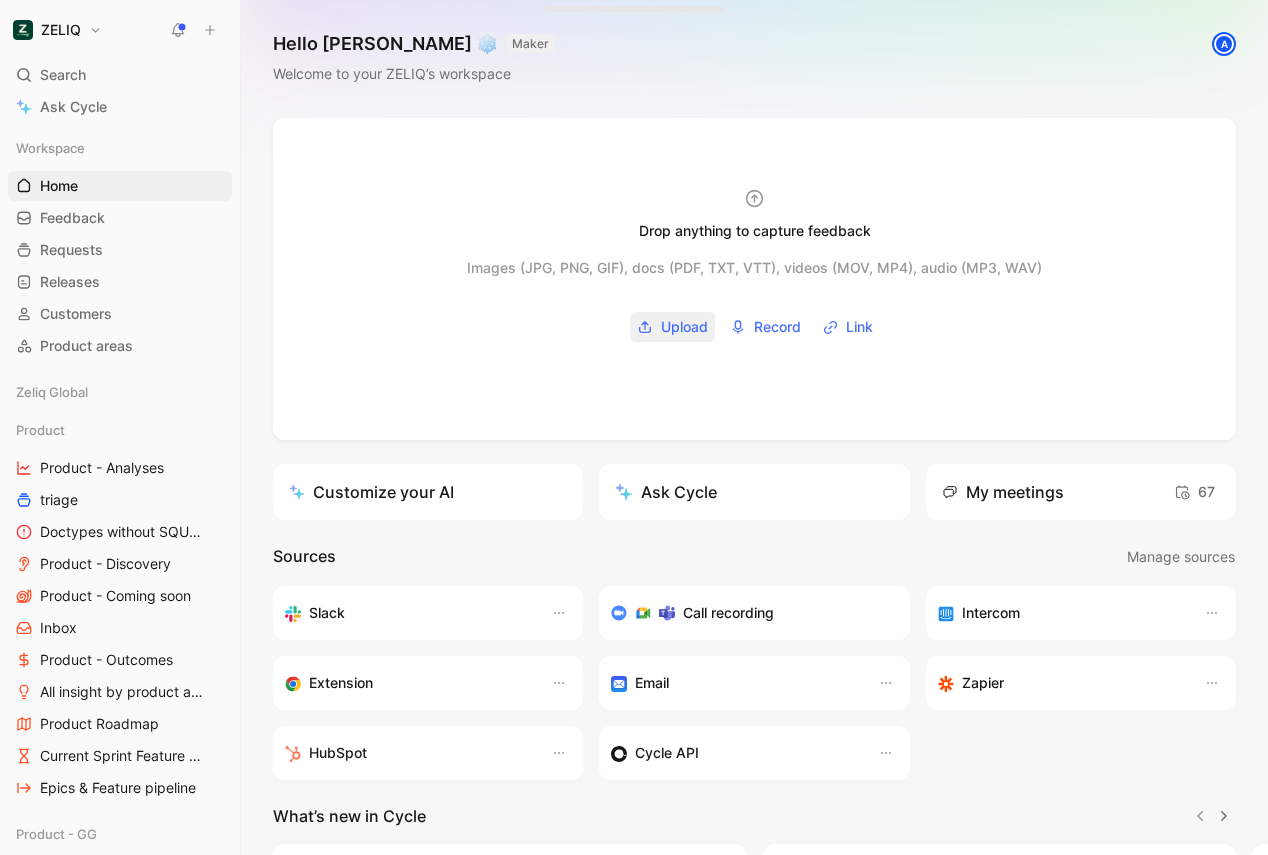 click on "Upload" at bounding box center [684, 327] 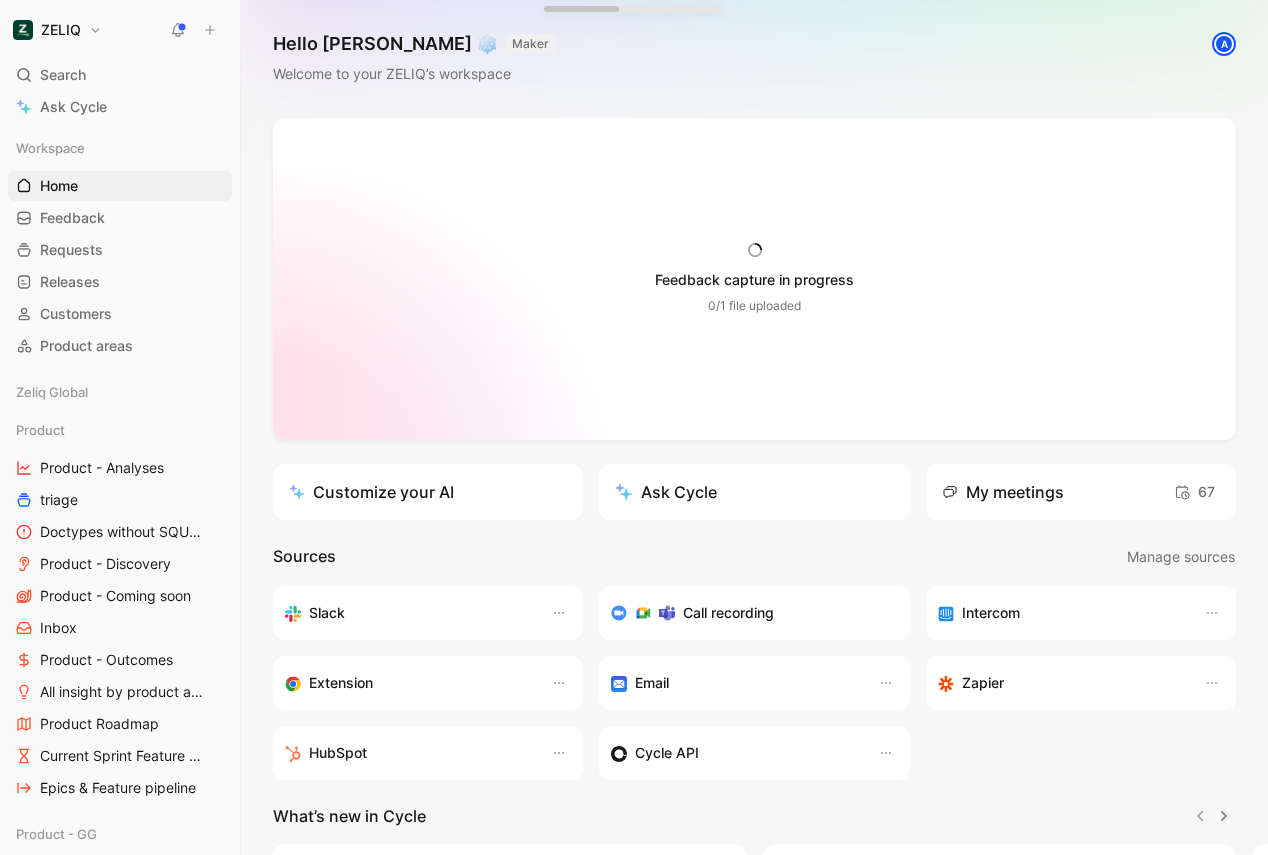 type 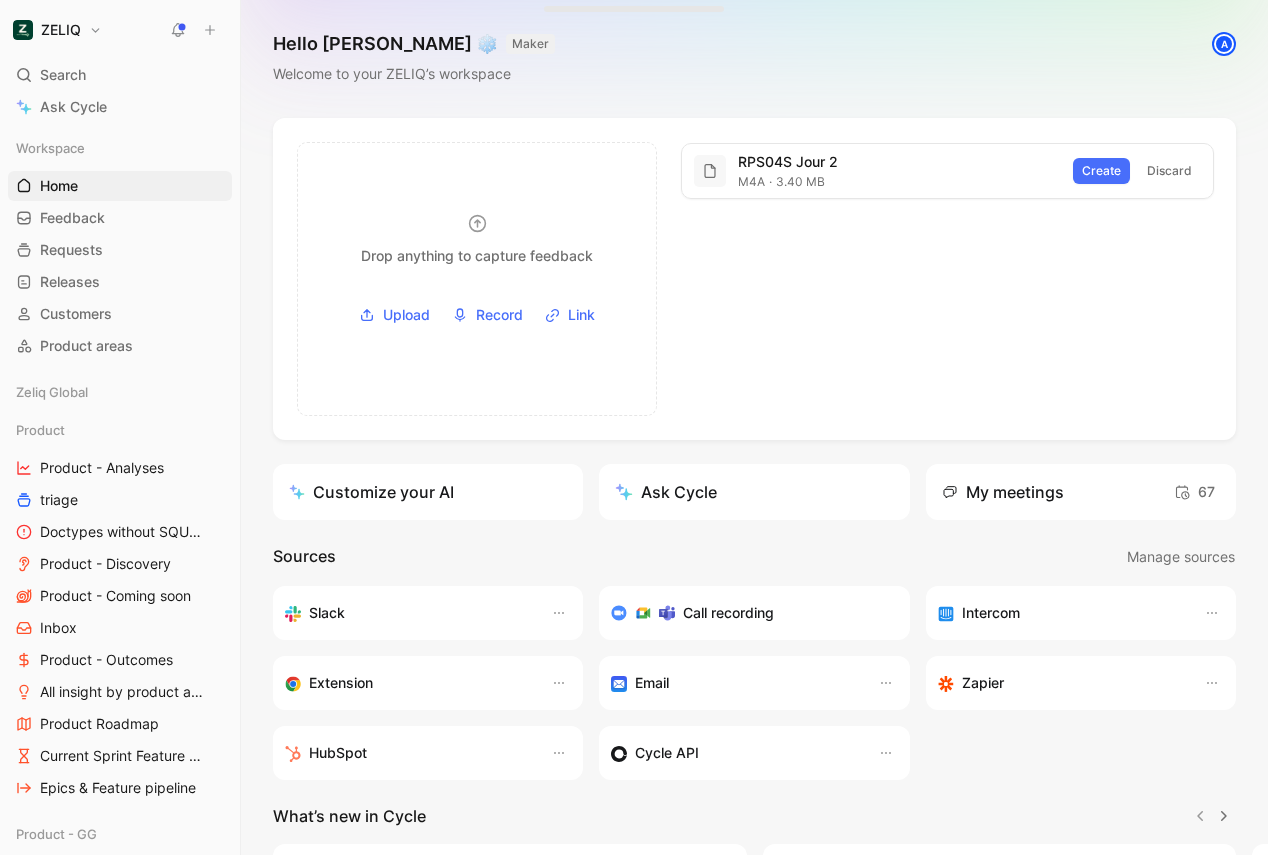 drag, startPoint x: 1123, startPoint y: 173, endPoint x: 913, endPoint y: 290, distance: 240.39343 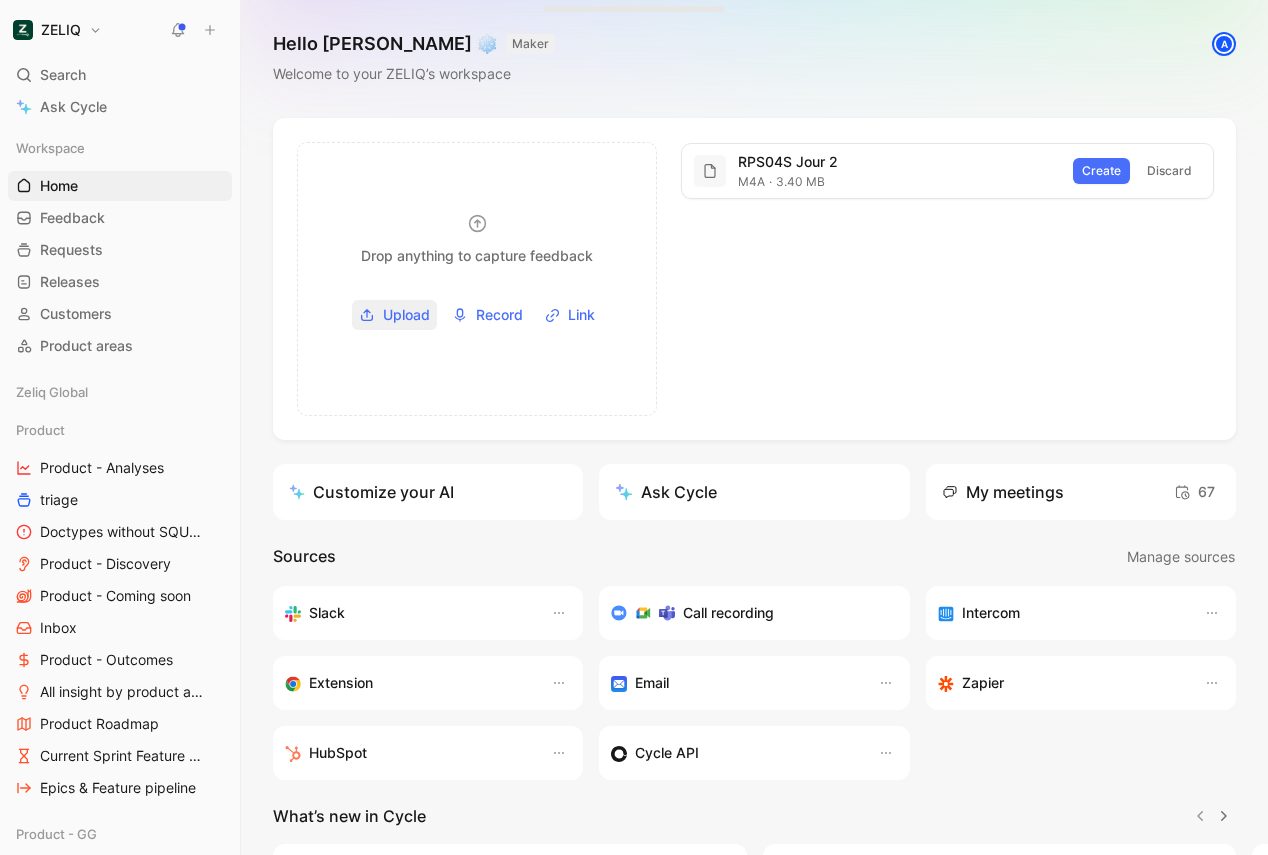 click 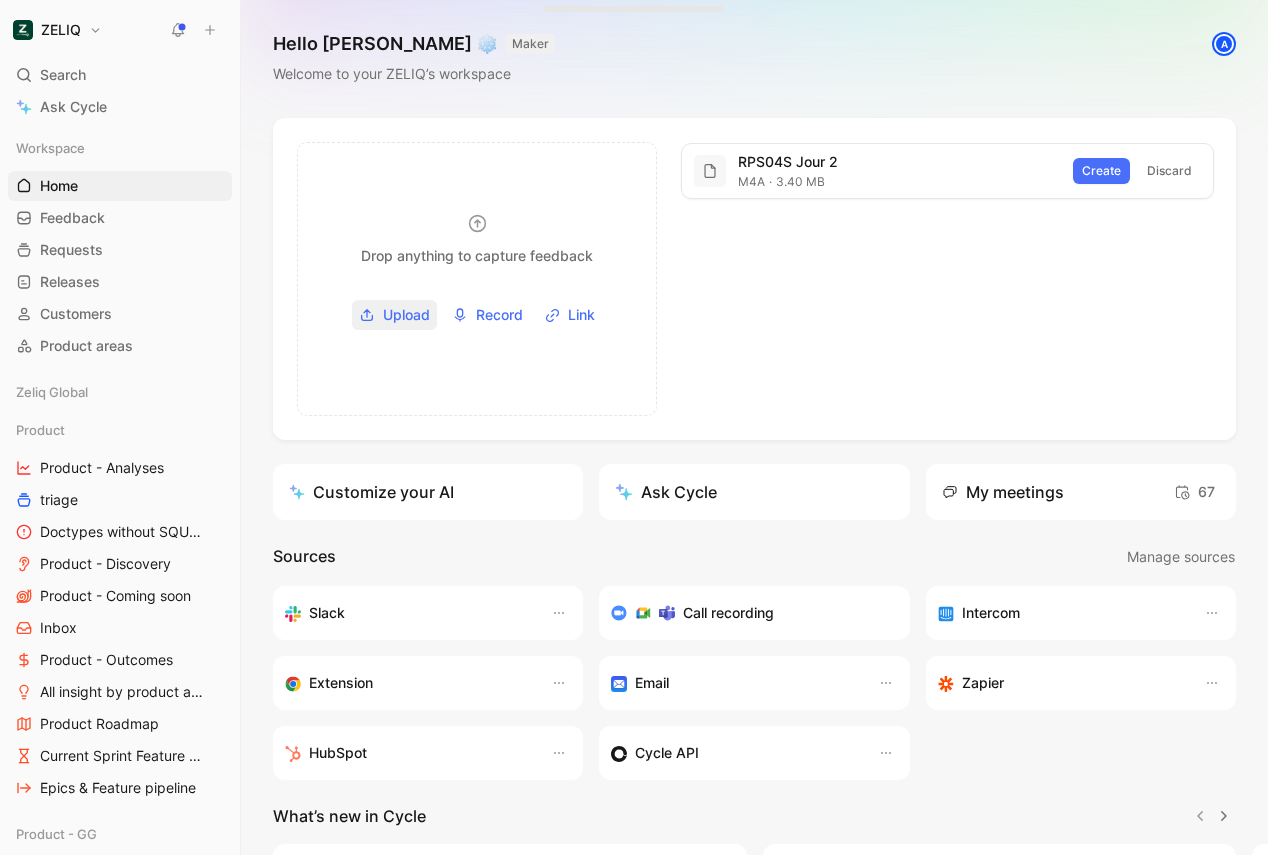 click on "Upload" at bounding box center (406, 315) 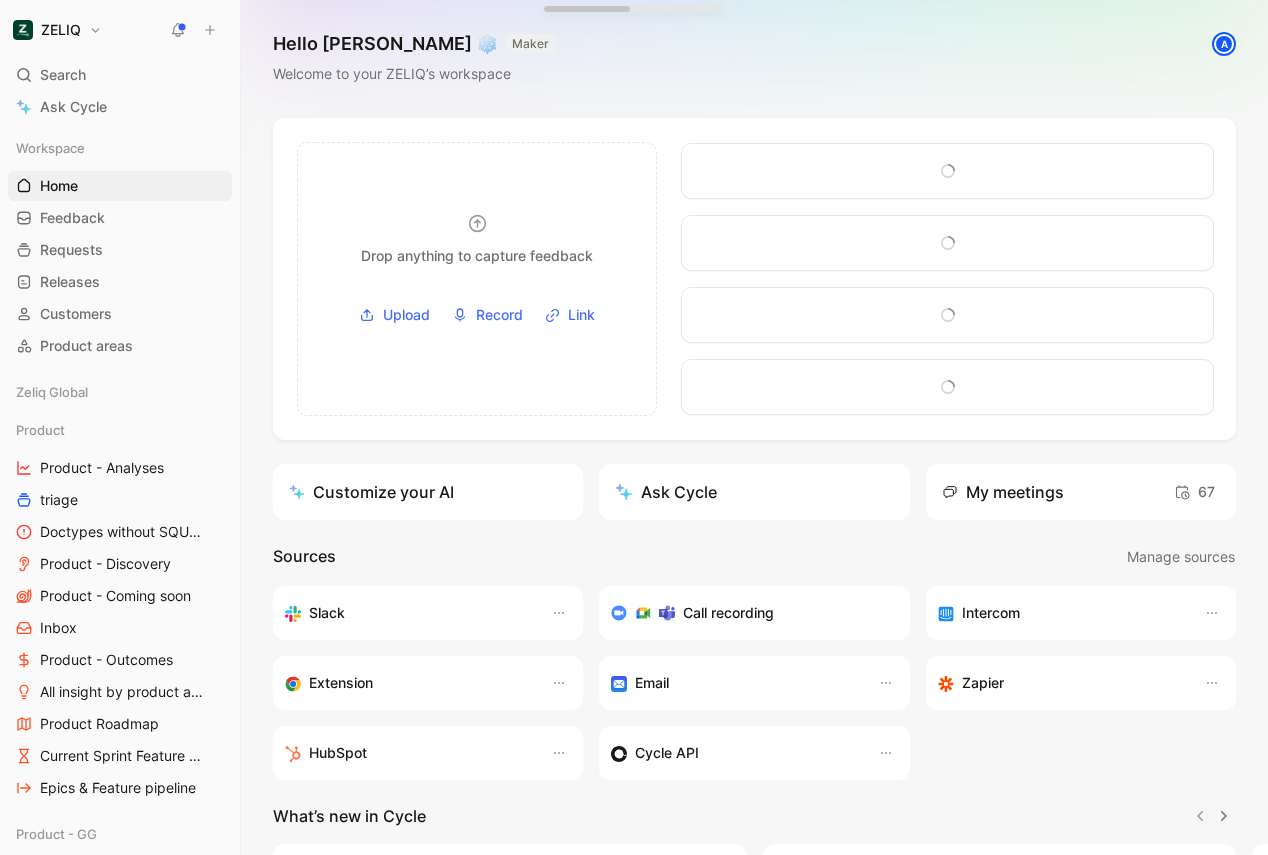 scroll, scrollTop: 148, scrollLeft: 0, axis: vertical 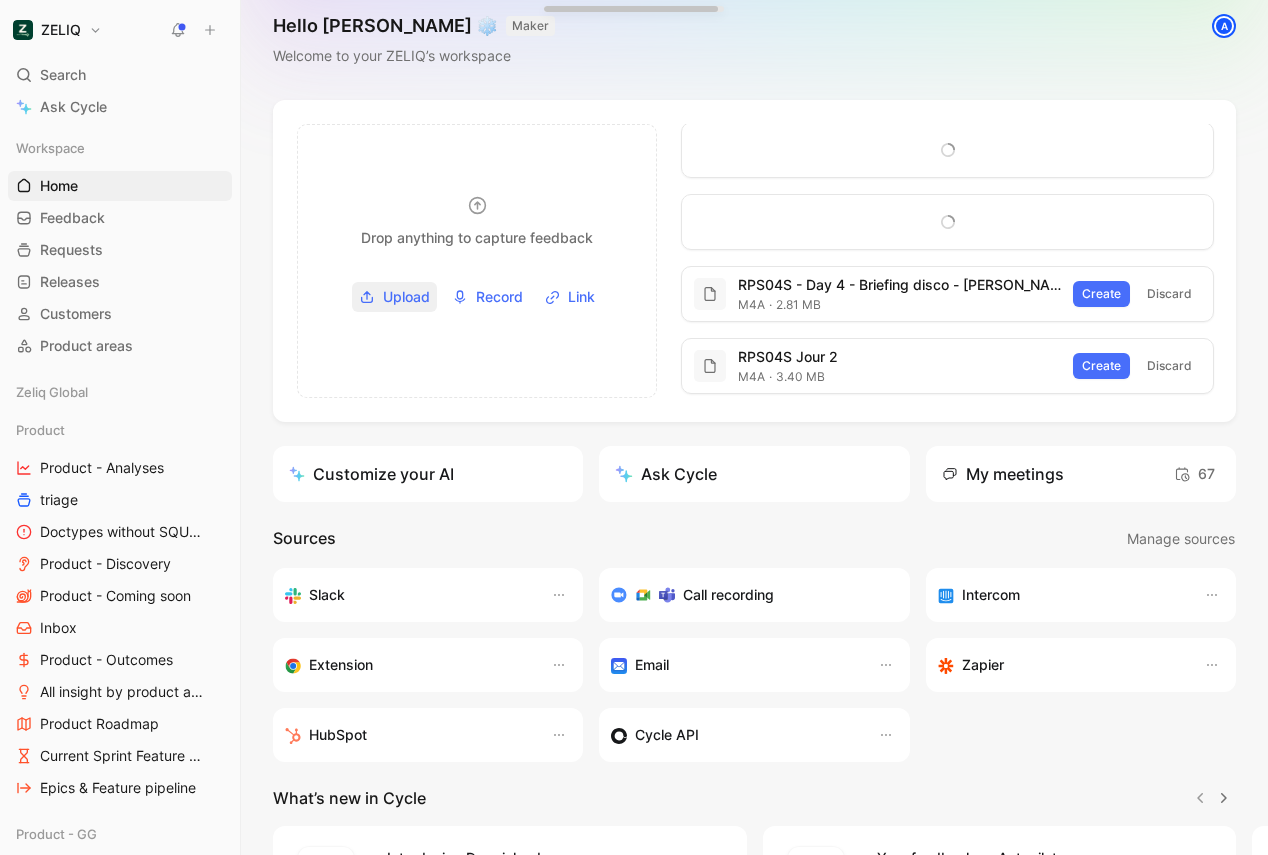 click on "Upload" at bounding box center [394, 297] 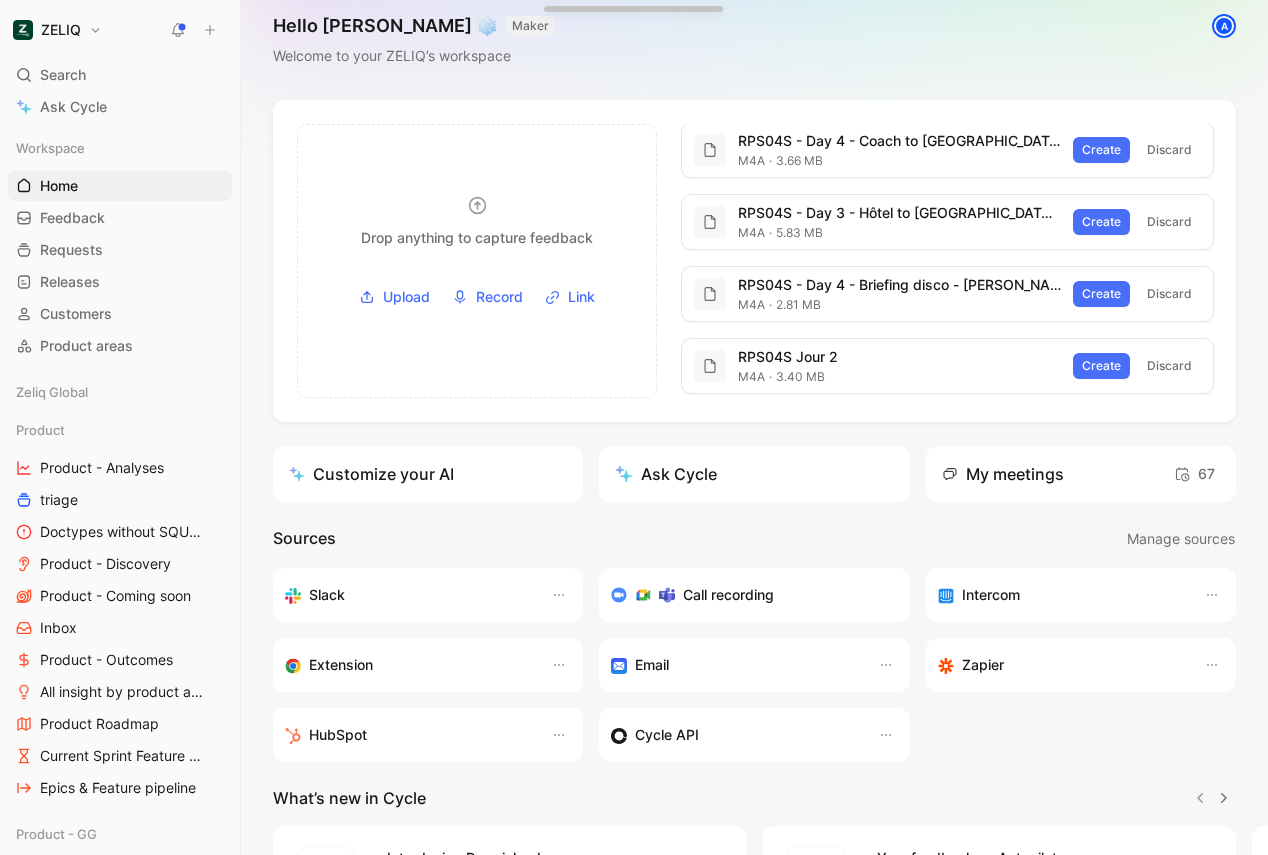 scroll, scrollTop: 291, scrollLeft: 0, axis: vertical 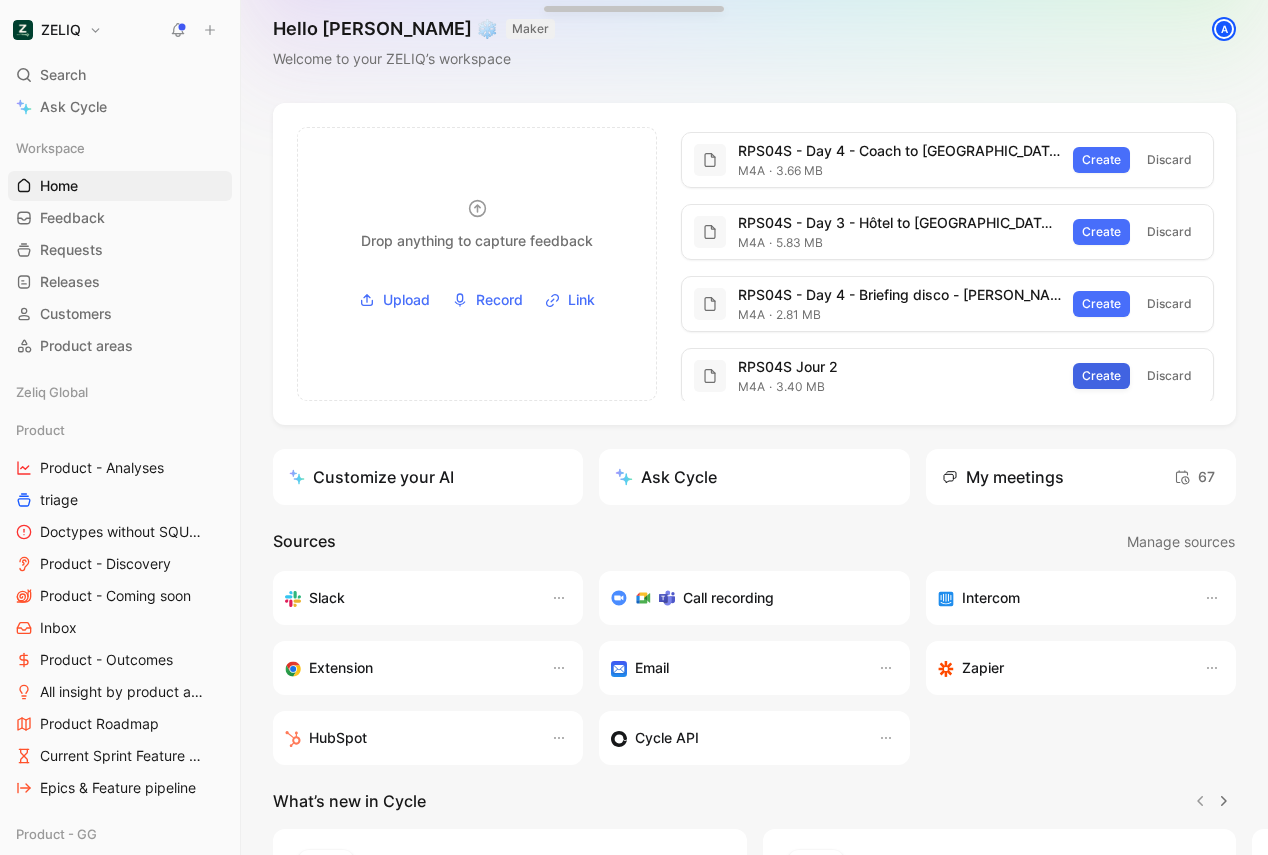 click on "Create" at bounding box center [1101, 376] 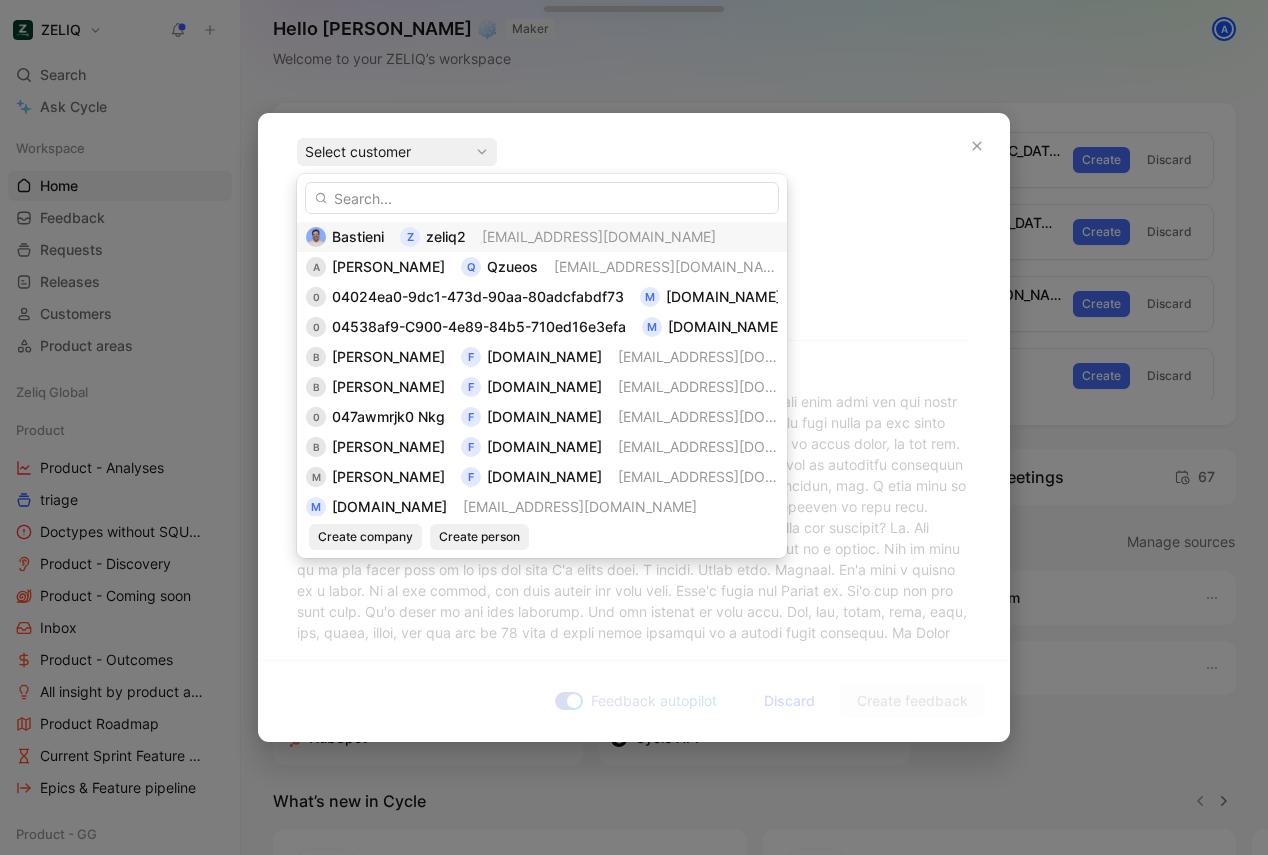 click on "z zeliq2" at bounding box center (433, 237) 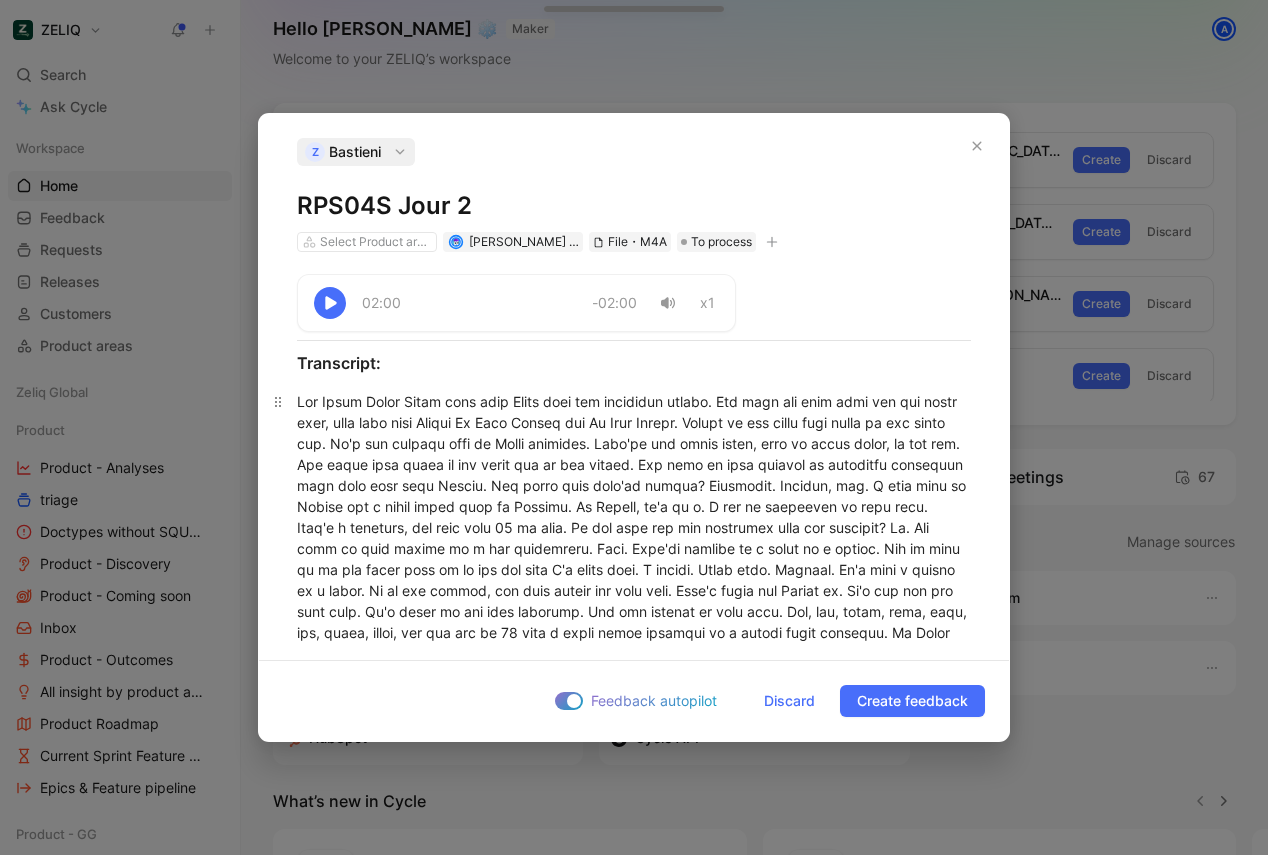click at bounding box center [634, 548] 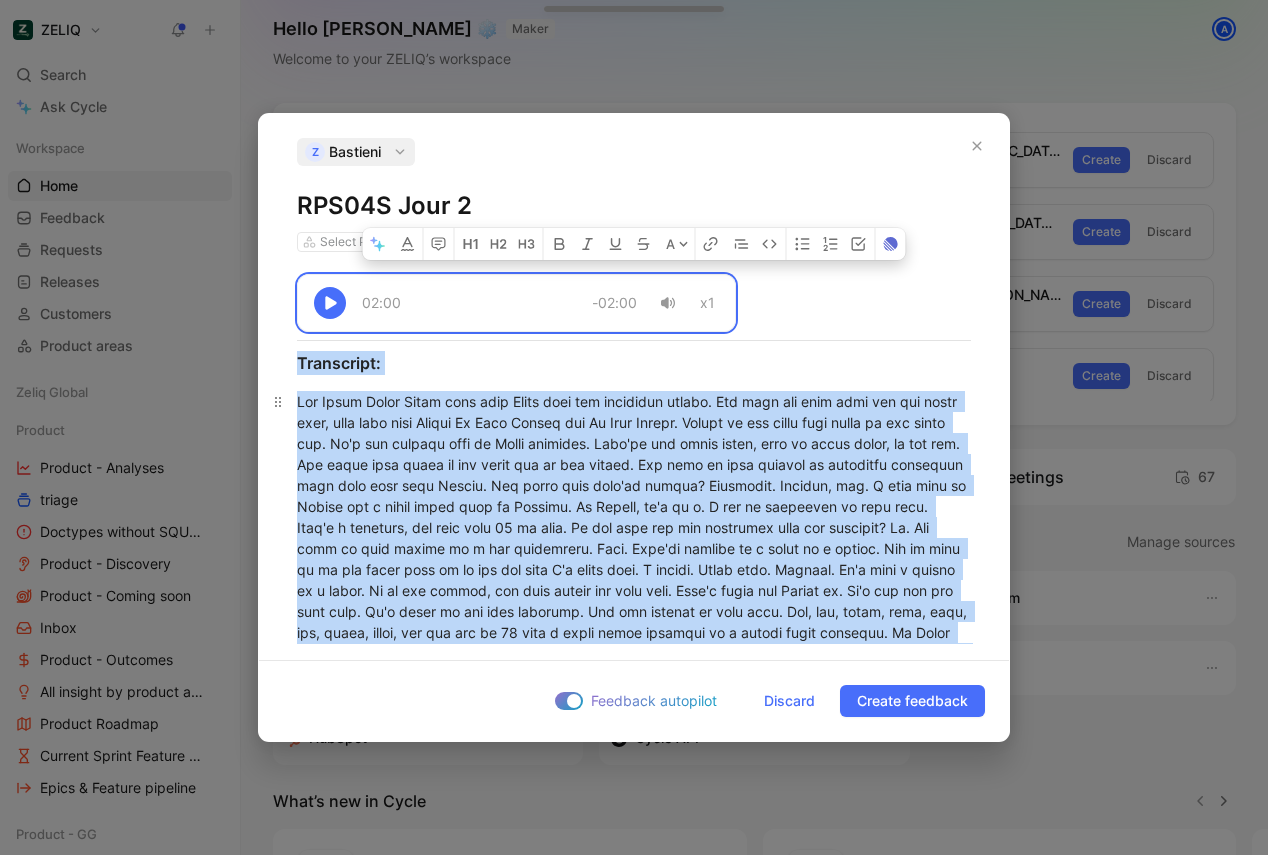 copy on "02:00 -02:00 x1 Transcript: The Saint Eixen River that cuts [GEOGRAPHIC_DATA] into two different houses. You have the left bank and the right bank, what they call French La Vive Bouche and La Vive Blotte. Blotte is the right bank where we are right now. It's the biggest part of [GEOGRAPHIC_DATA] actually. They're not equal sizes, both of these banks, by the way. The right bank where we are right now is way bigger. The city is also divided in different districts that they call them French. Who knows what they're called? Districts. Exactly, man. A long word in French for a small small word in English. In French, it's an a. A lot of syllables in that word. That's a district, and they have 20 of them. Do you know how the districts work and function? No. And then we even looked at a map comparison. Yeah. They're working on a snail or a spiral. Let me just go on the front here so we can see what I'm doing here. A spiral. About this. Exactly. It's like a spiral or a snail. So in the middle, you have number one like this. That's where th..." 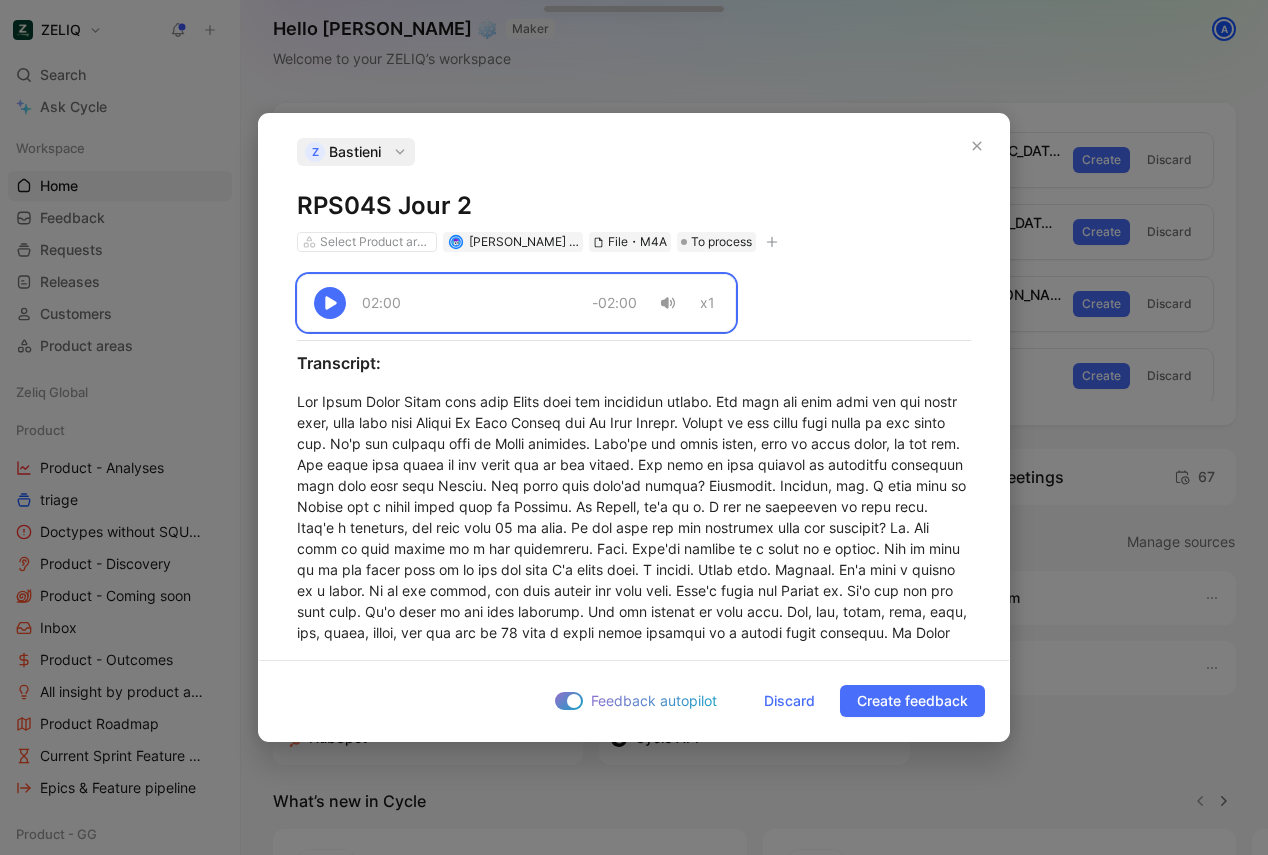 click on "RPS04S Jour 2" at bounding box center [634, 206] 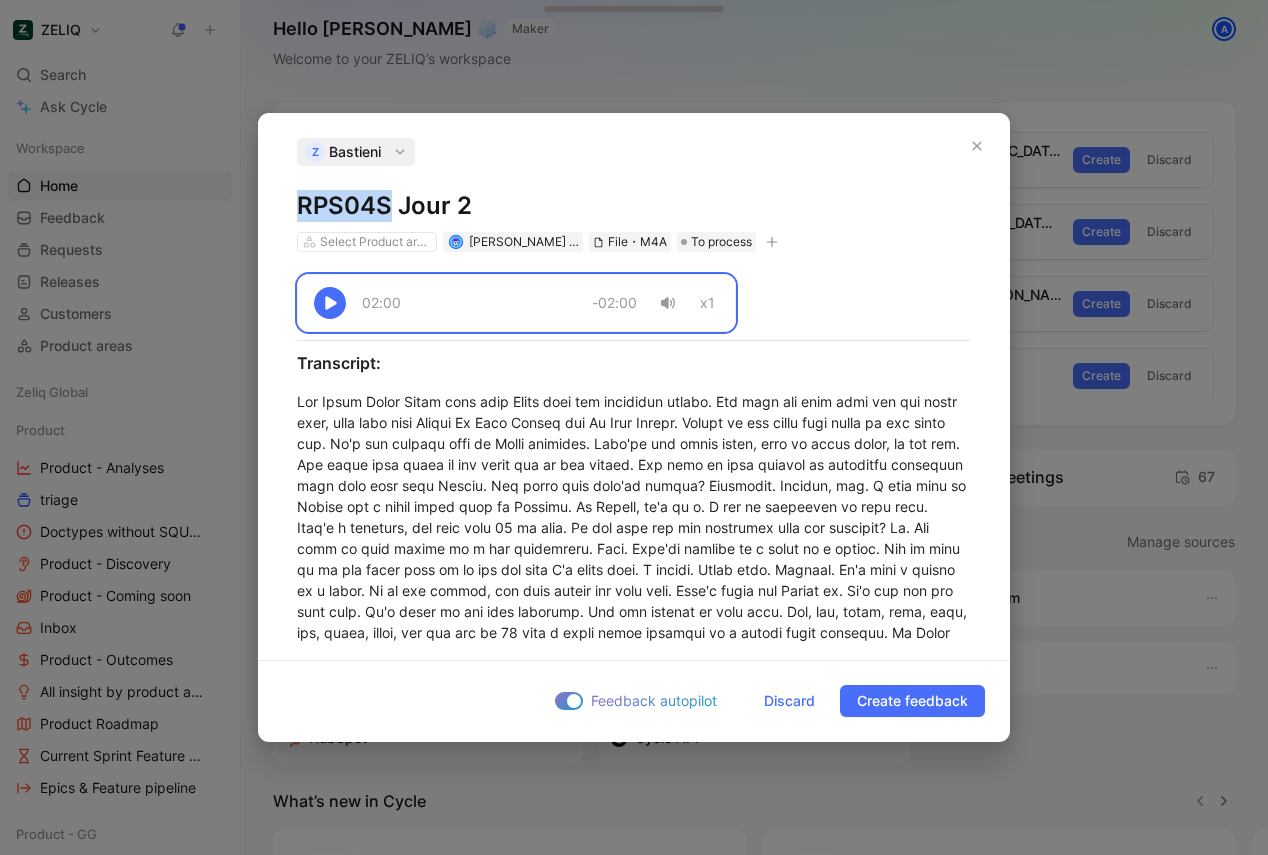 click on "RPS04S Jour 2" at bounding box center [634, 206] 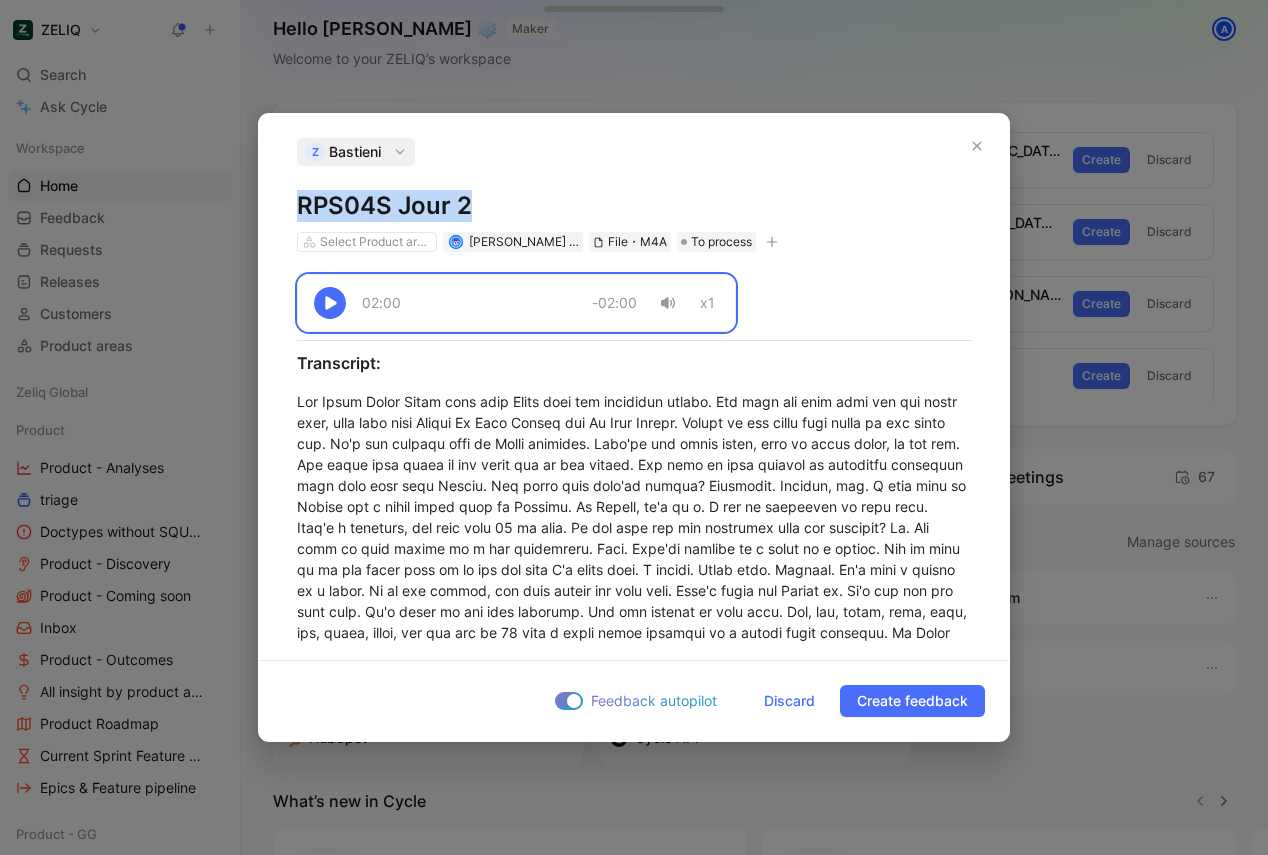 click on "RPS04S Jour 2" at bounding box center (634, 206) 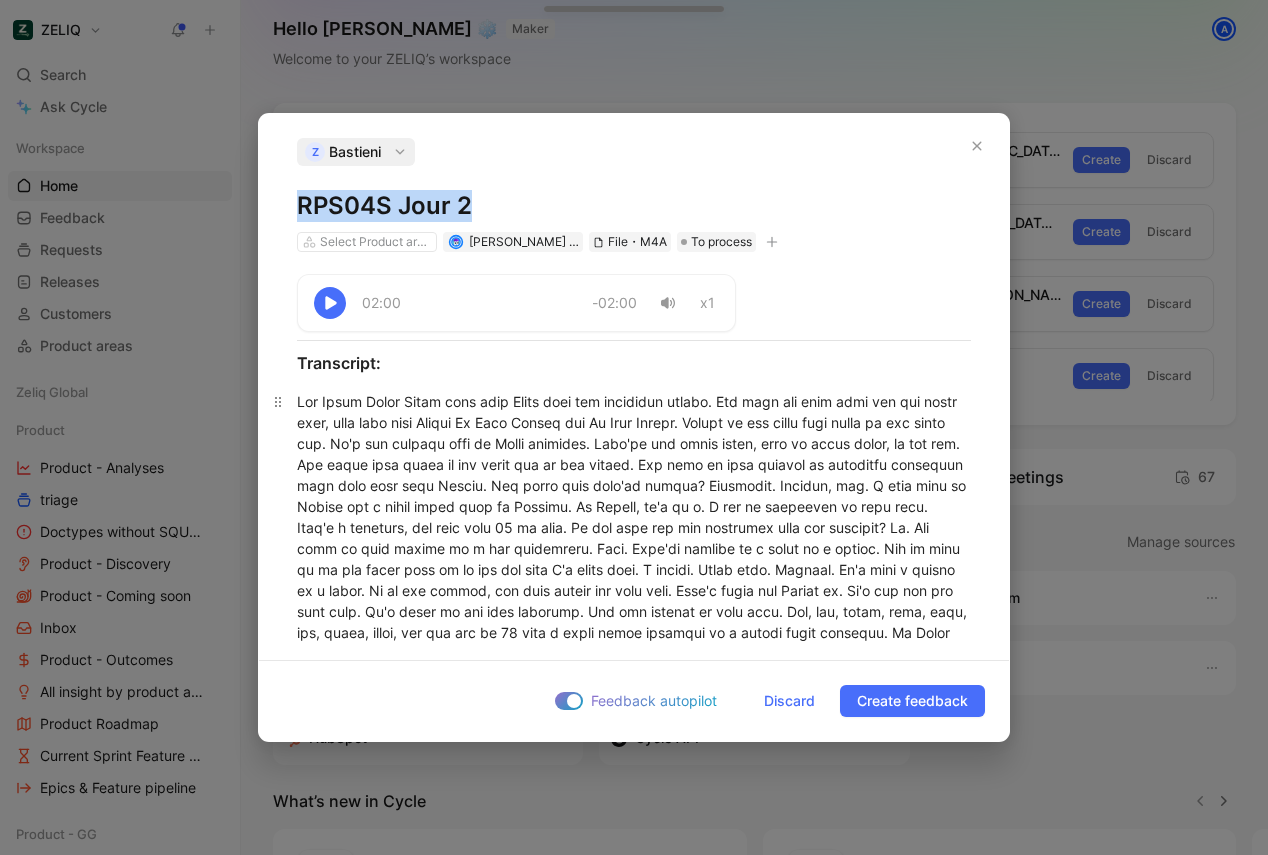 click at bounding box center (634, 548) 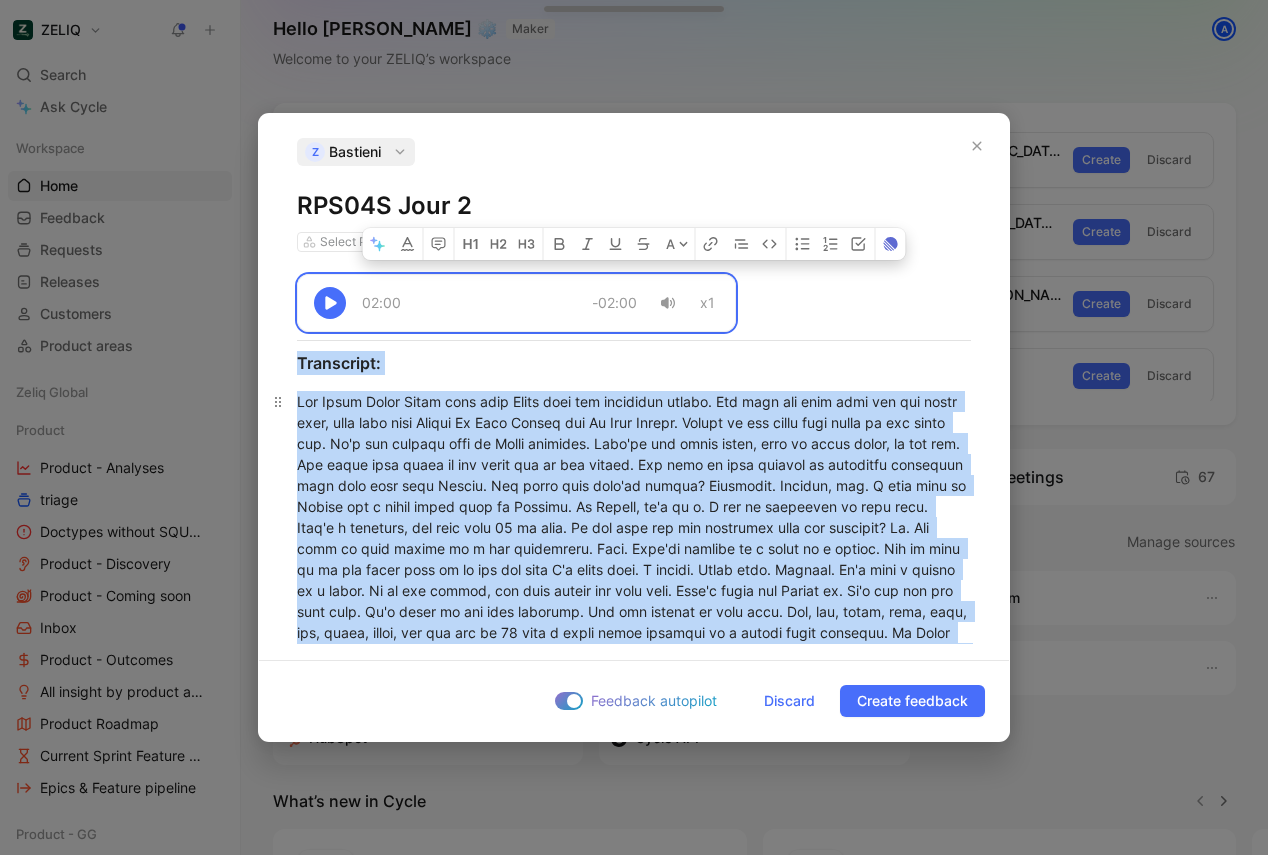 copy on "02:00 -02:00 x1 Transcript: The Saint Eixen River that cuts [GEOGRAPHIC_DATA] into two different houses. You have the left bank and the right bank, what they call French La Vive Bouche and La Vive Blotte. Blotte is the right bank where we are right now. It's the biggest part of [GEOGRAPHIC_DATA] actually. They're not equal sizes, both of these banks, by the way. The right bank where we are right now is way bigger. The city is also divided in different districts that they call them French. Who knows what they're called? Districts. Exactly, man. A long word in French for a small small word in English. In French, it's an a. A lot of syllables in that word. That's a district, and they have 20 of them. Do you know how the districts work and function? No. And then we even looked at a map comparison. Yeah. They're working on a snail or a spiral. Let me just go on the front here so we can see what I'm doing here. A spiral. About this. Exactly. It's like a spiral or a snail. So in the middle, you have number one like this. That's where th..." 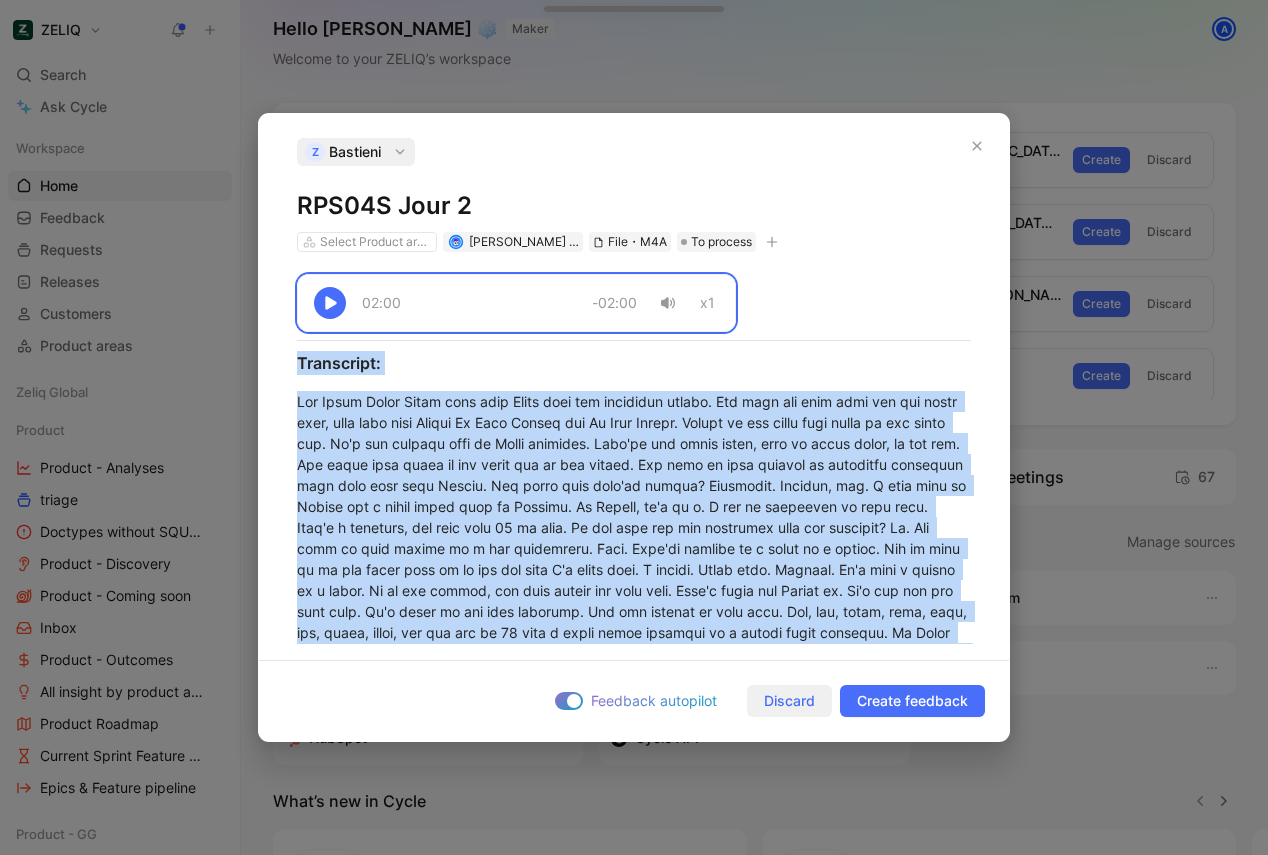 click on "Discard" at bounding box center (789, 701) 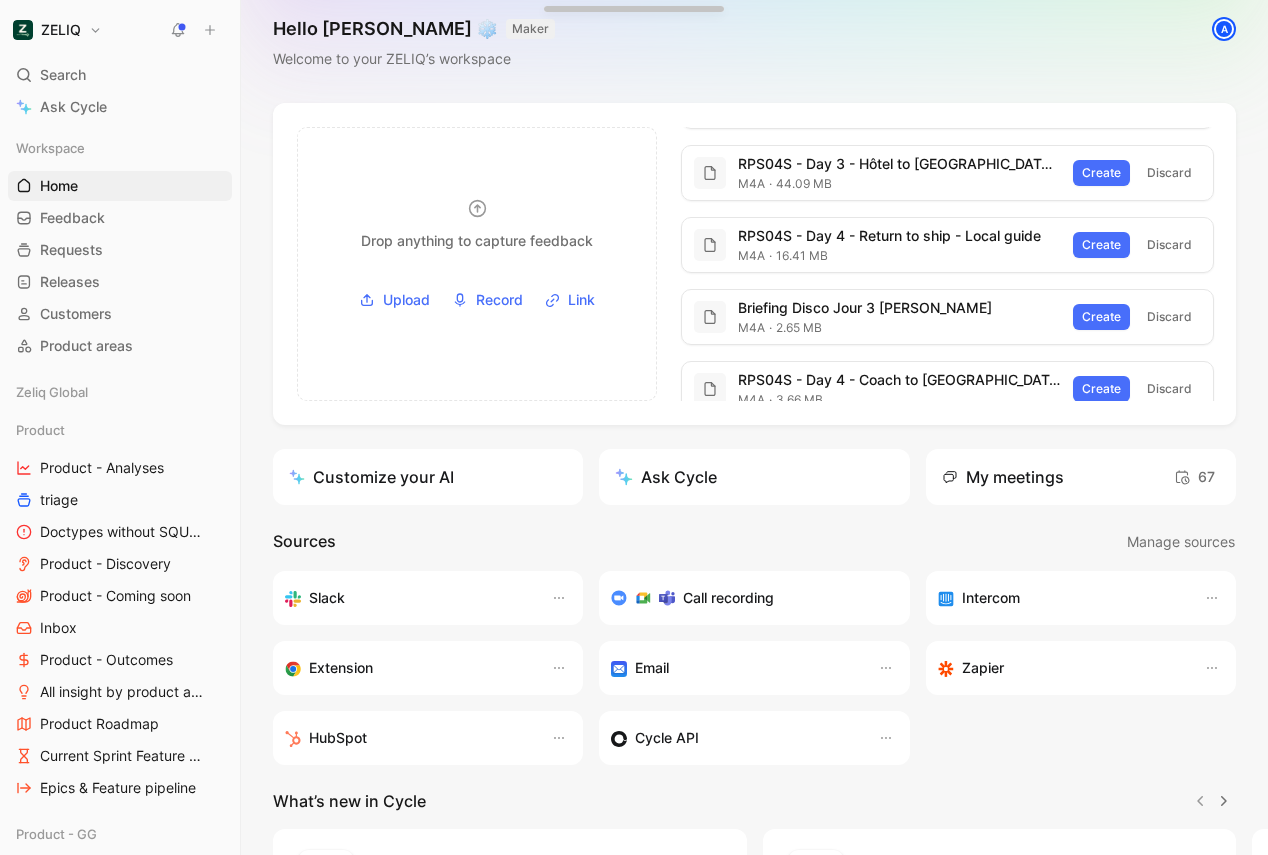 scroll, scrollTop: 0, scrollLeft: 0, axis: both 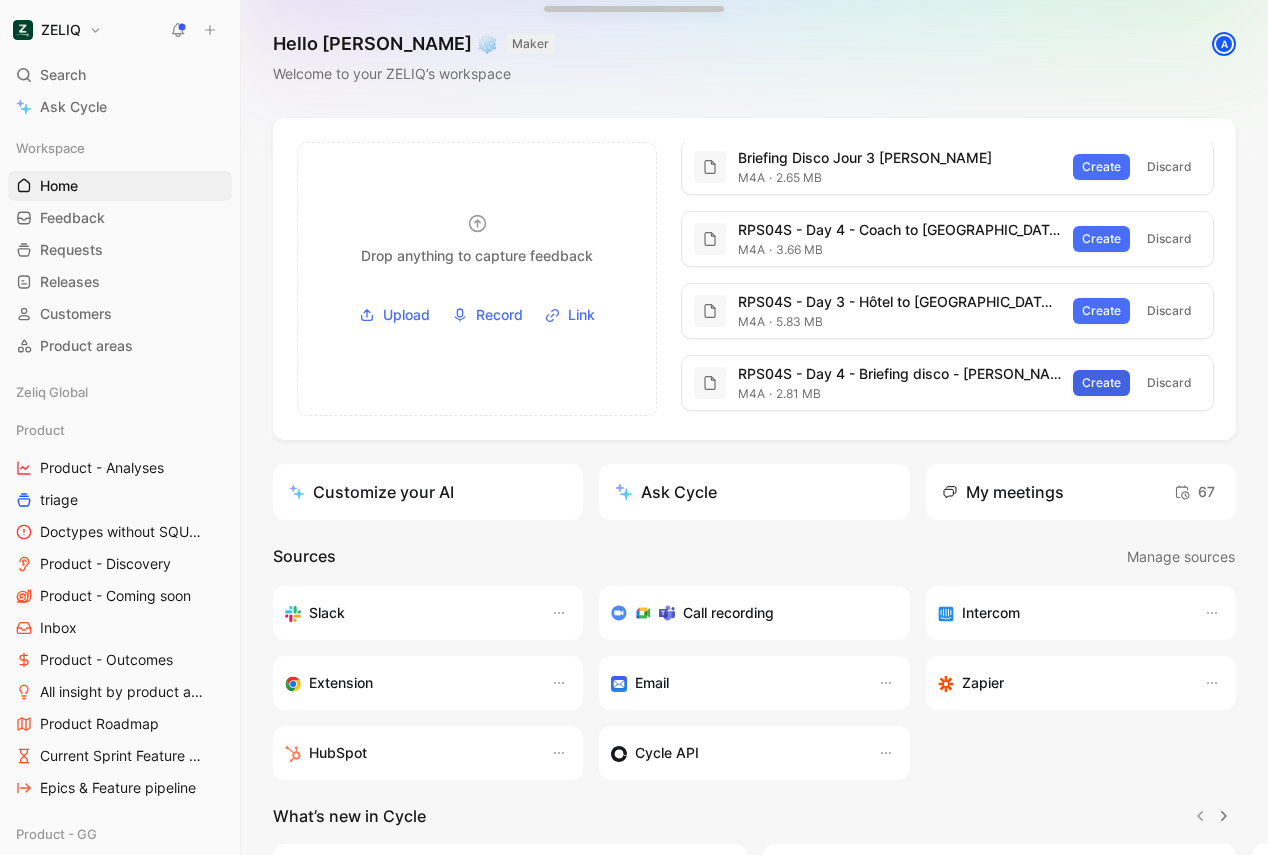 click on "Create" at bounding box center [1101, 383] 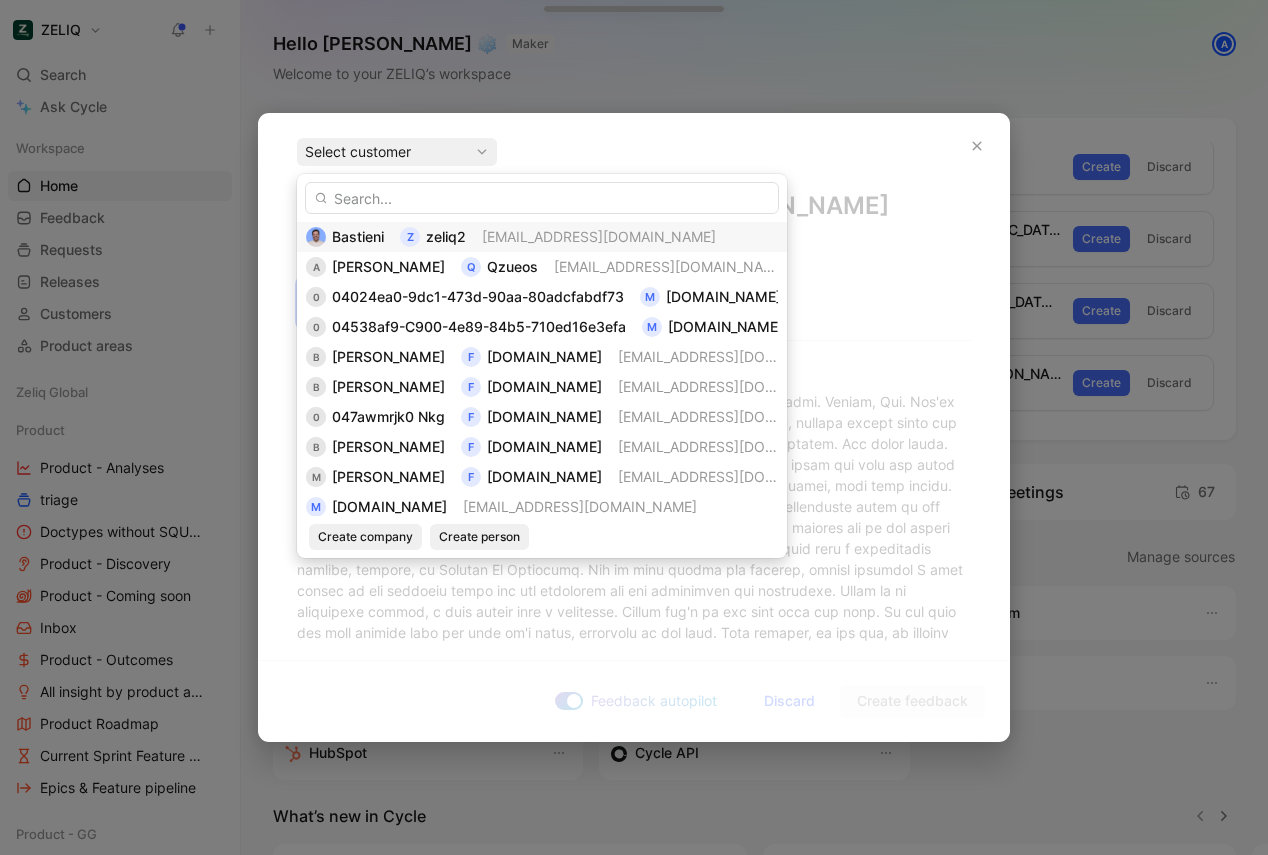 click on "[EMAIL_ADDRESS][DOMAIN_NAME]" at bounding box center (599, 236) 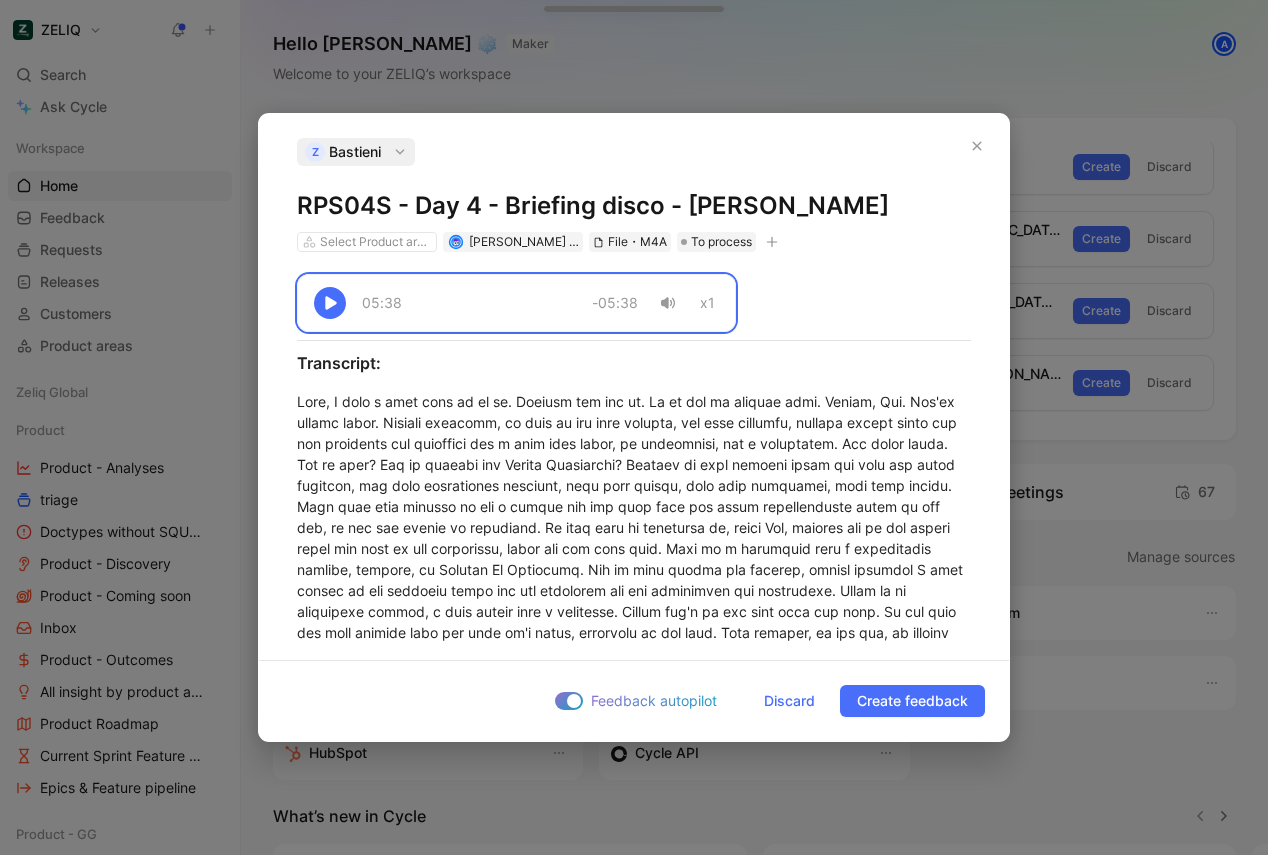 click on "RPS04S - Day 4 - Briefing disco - [PERSON_NAME]" at bounding box center [634, 206] 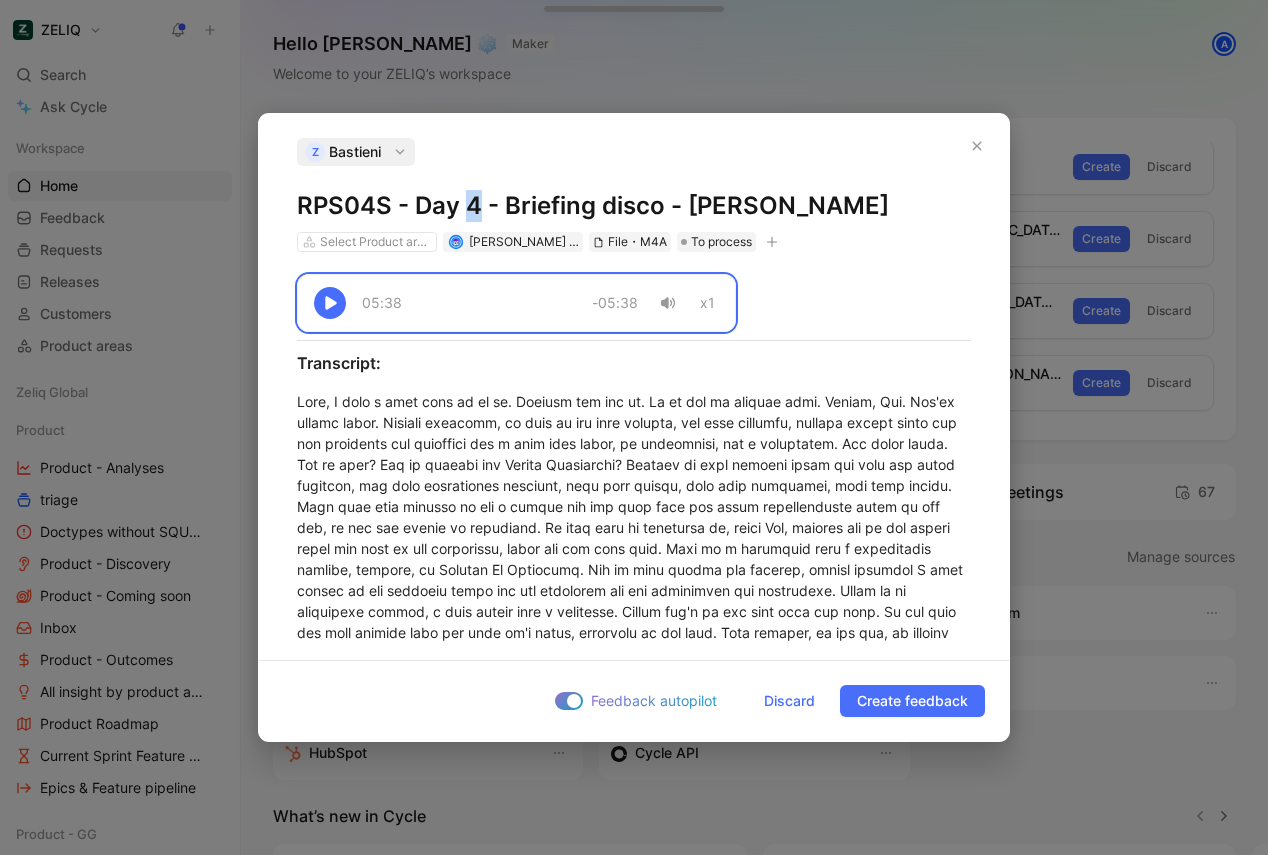 click on "RPS04S - Day 4 - Briefing disco - [PERSON_NAME]" at bounding box center (634, 206) 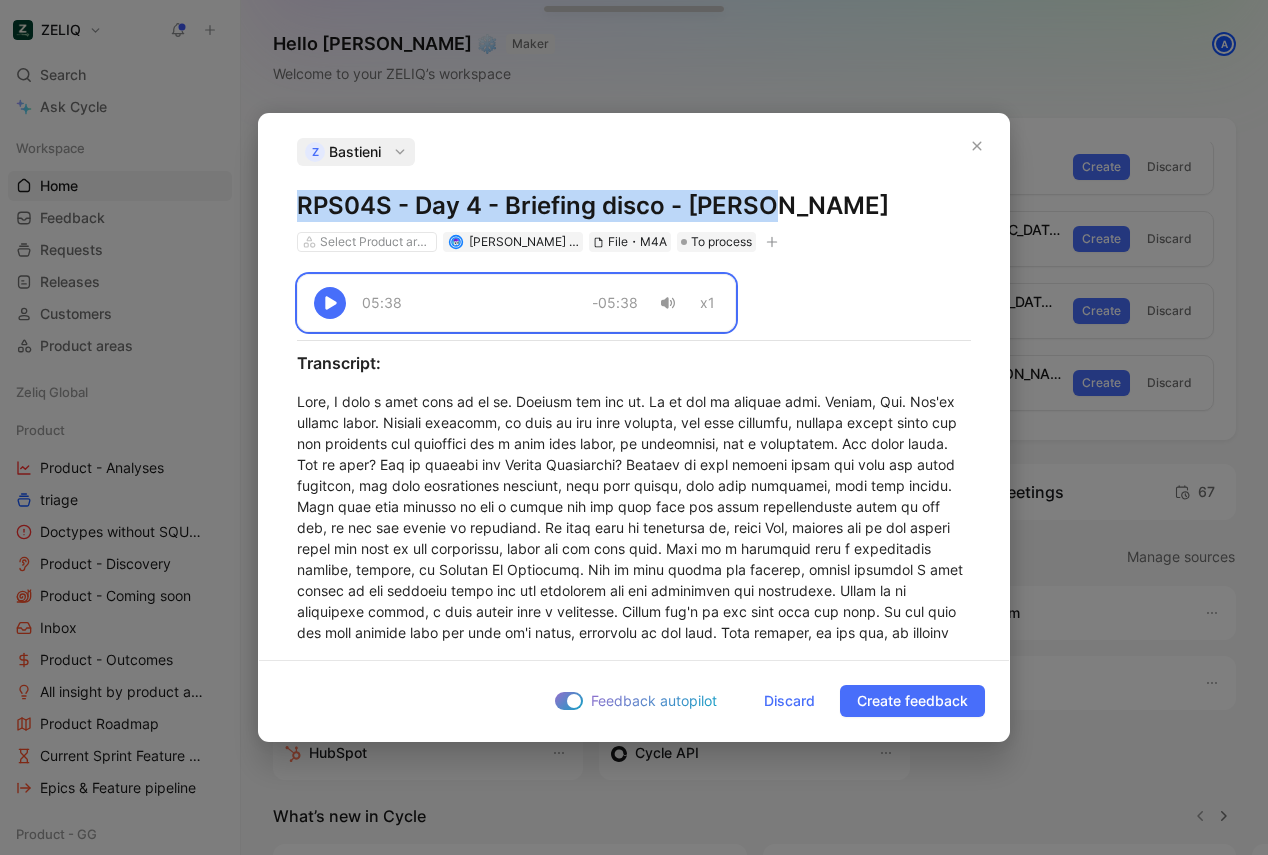 click on "RPS04S - Day 4 - Briefing disco - [PERSON_NAME]" at bounding box center (634, 206) 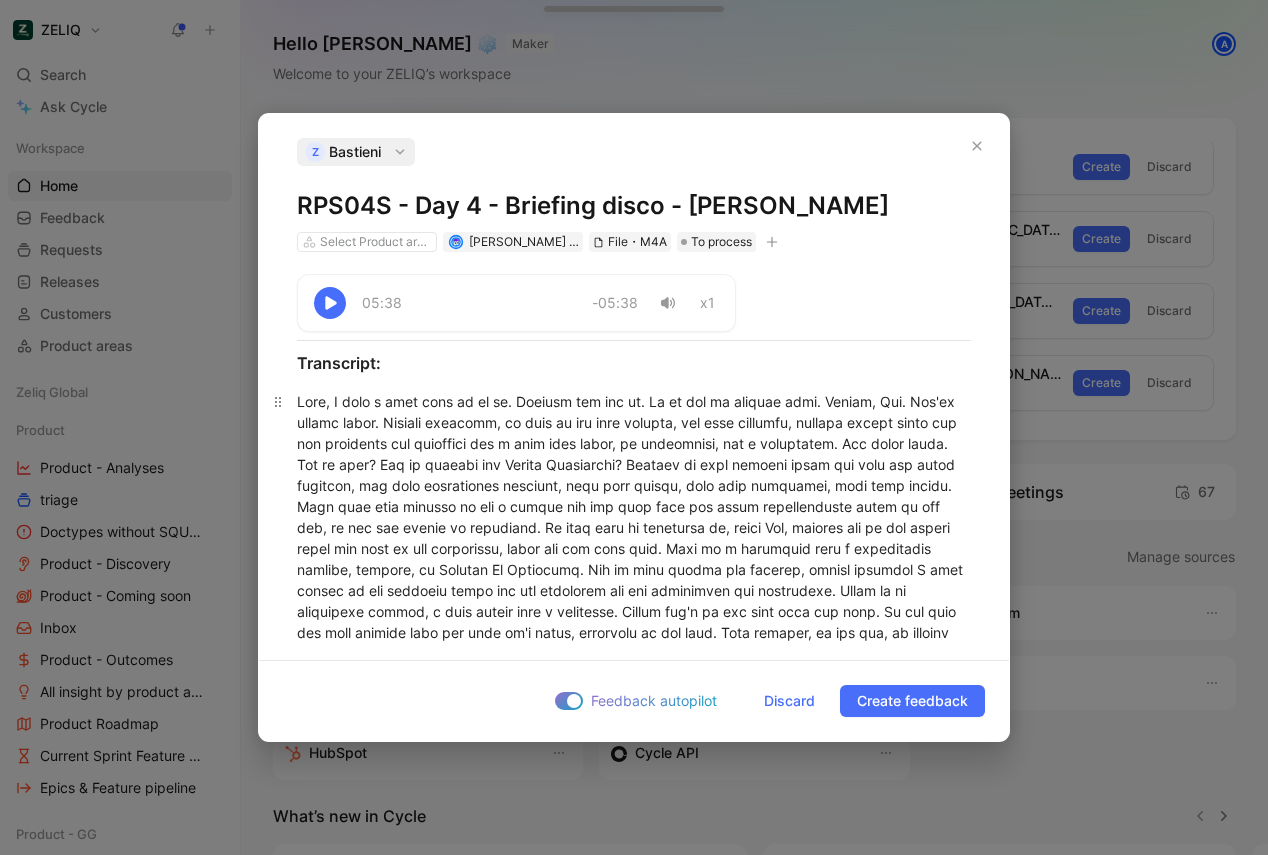 click at bounding box center [634, 821] 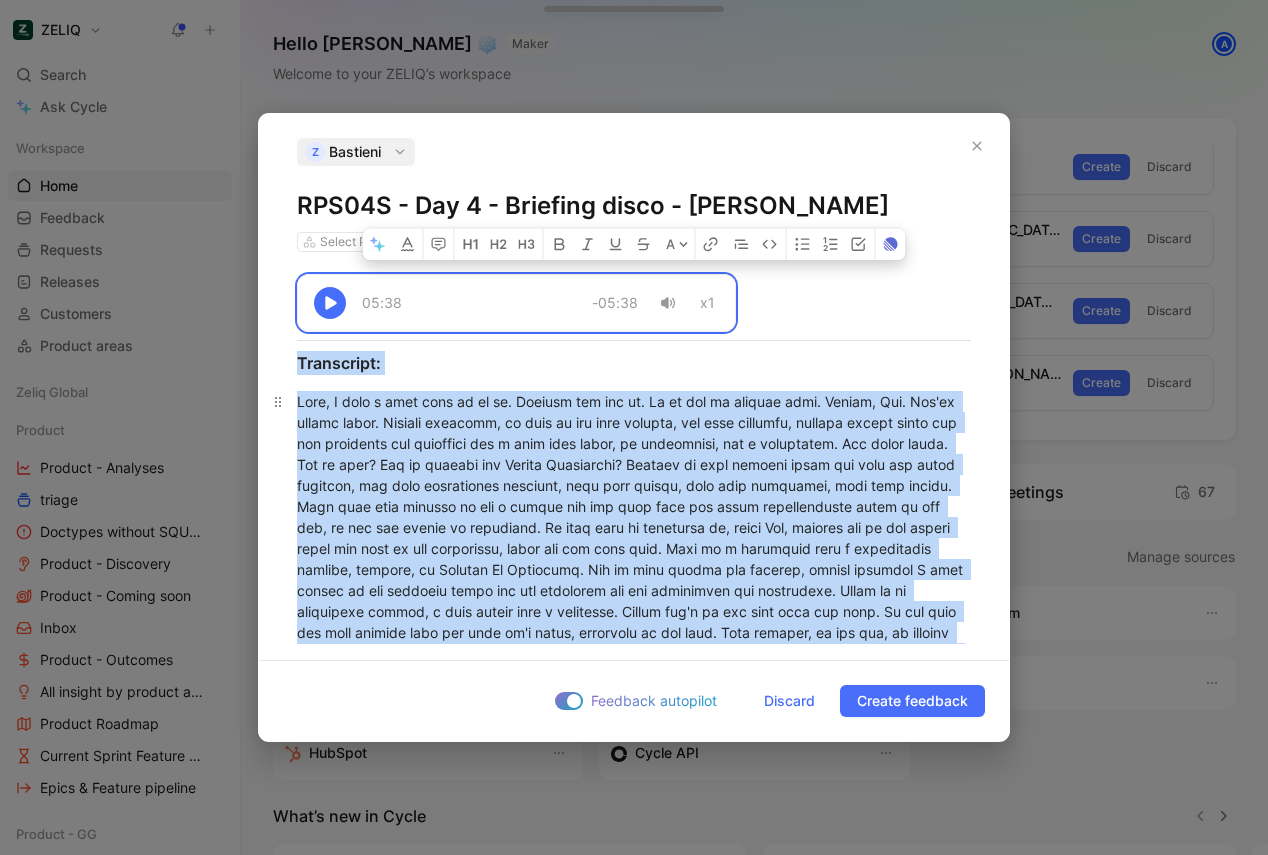 copy on "05:38 -05:38 x1 Transcript: Well, I have a good time to do it. Nothing bad was on. We we can do another song. Anyway, Yes. You're always ready. Because [DATE], it will be the real chateau, the real gorgeous, amazing gilded walls and and paintings and furniture and a moat with water, no crocodiles, and a drawbridge. The whole thing. Why is that? Why it escaped the French Revolution? Because we have learned until now that all these chateaus, the high aristocracy chateaus, they were ruined, they were destroyed, they were looted. They they said because it was a little bit far away from the urban revolutionary heirs of the era, it was not really so important. So they kind of neglected it, thank God, because now we can really enjoy and sing it and absolutely, adore the way they wear. That is a seventeen year a seventeenth century, chateau, in [GEOGRAPHIC_DATA]. And we will accept the chateau, accept whatever I said before of the gorgeous rooms and the paintings and the tapestries and everything. There is an..." 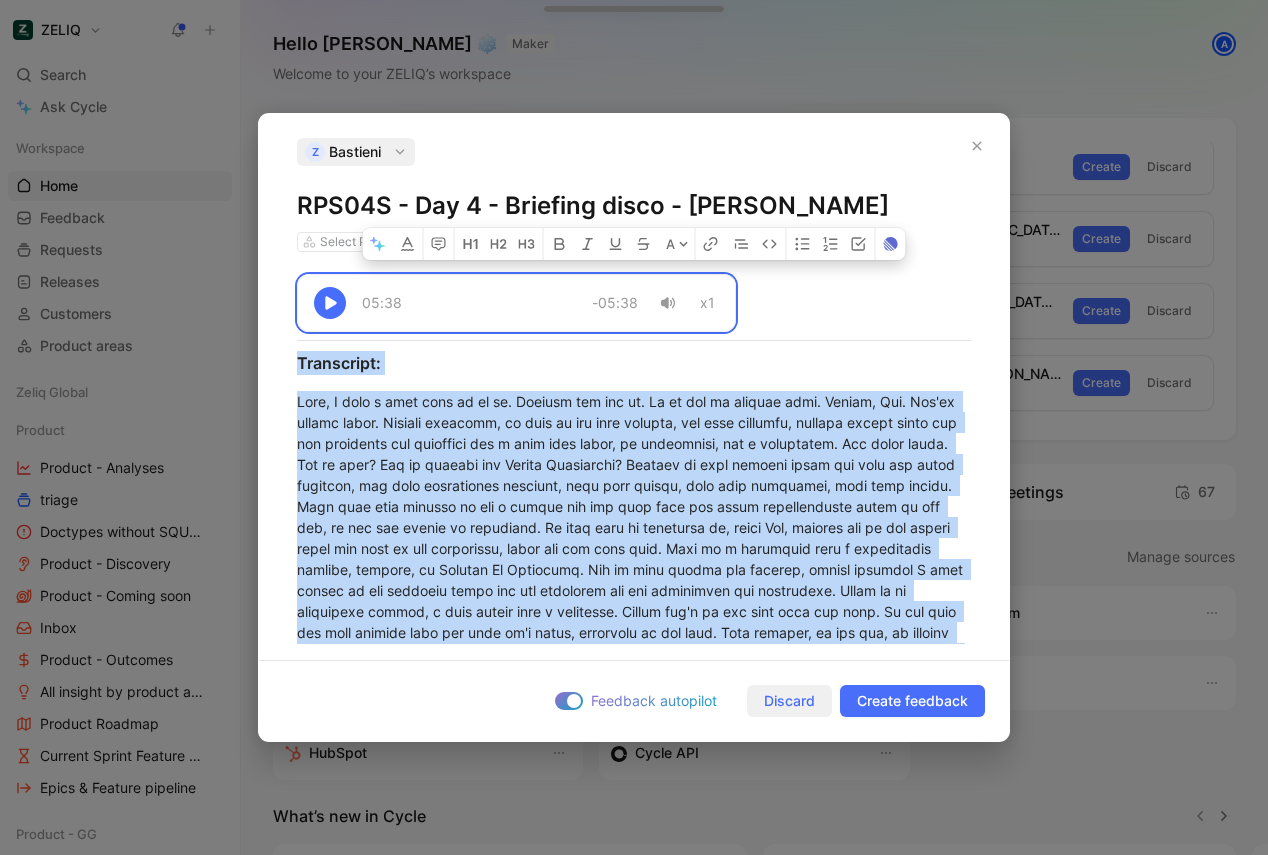 click on "Discard" at bounding box center (789, 701) 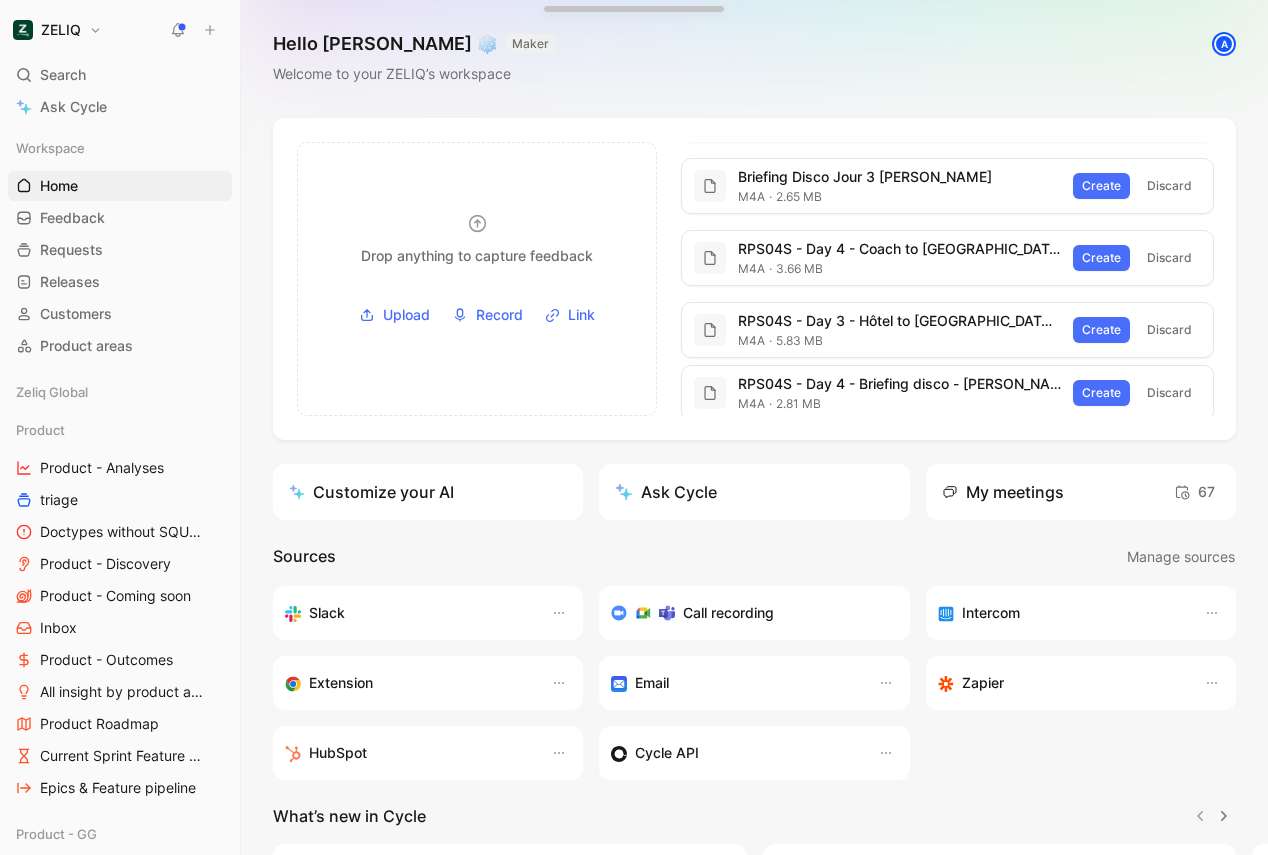 scroll, scrollTop: 148, scrollLeft: 0, axis: vertical 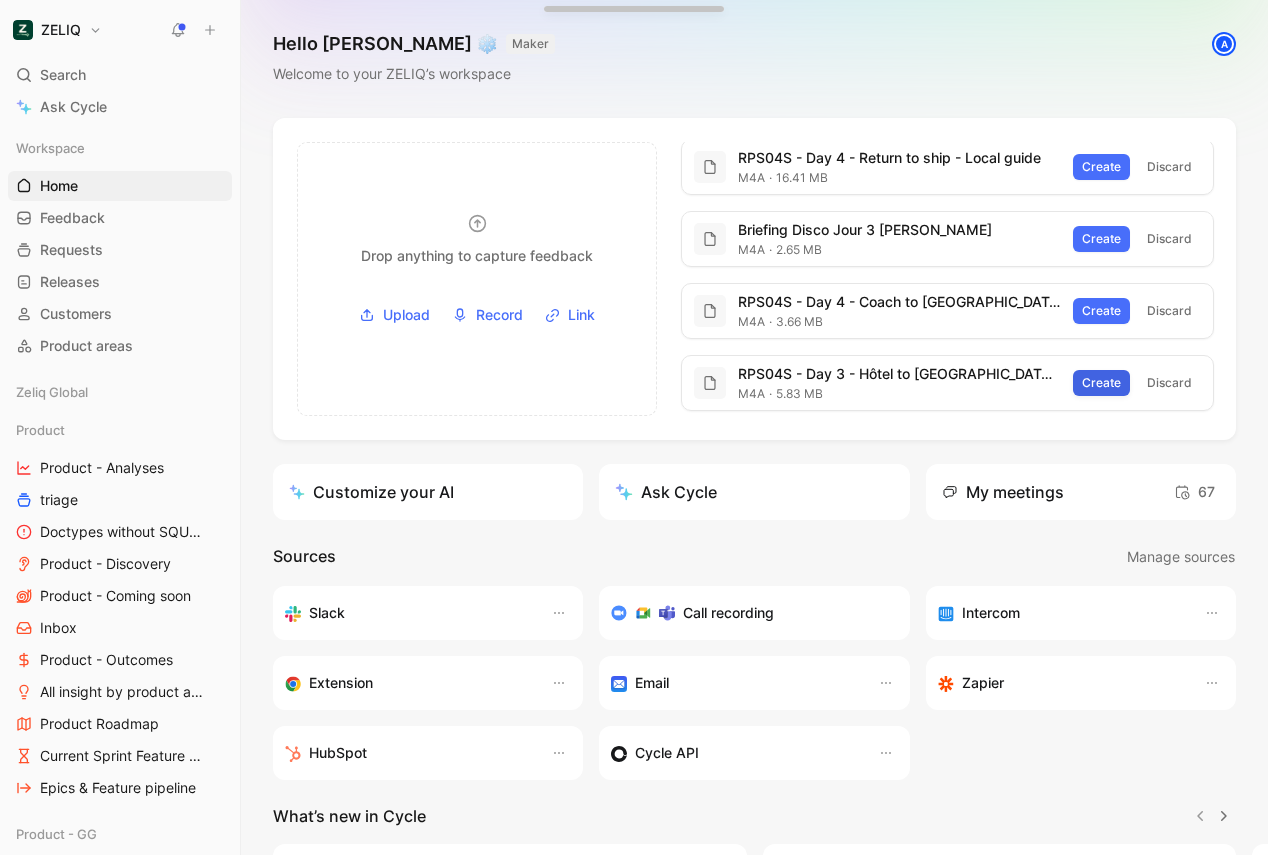 click on "Create" at bounding box center (1101, 383) 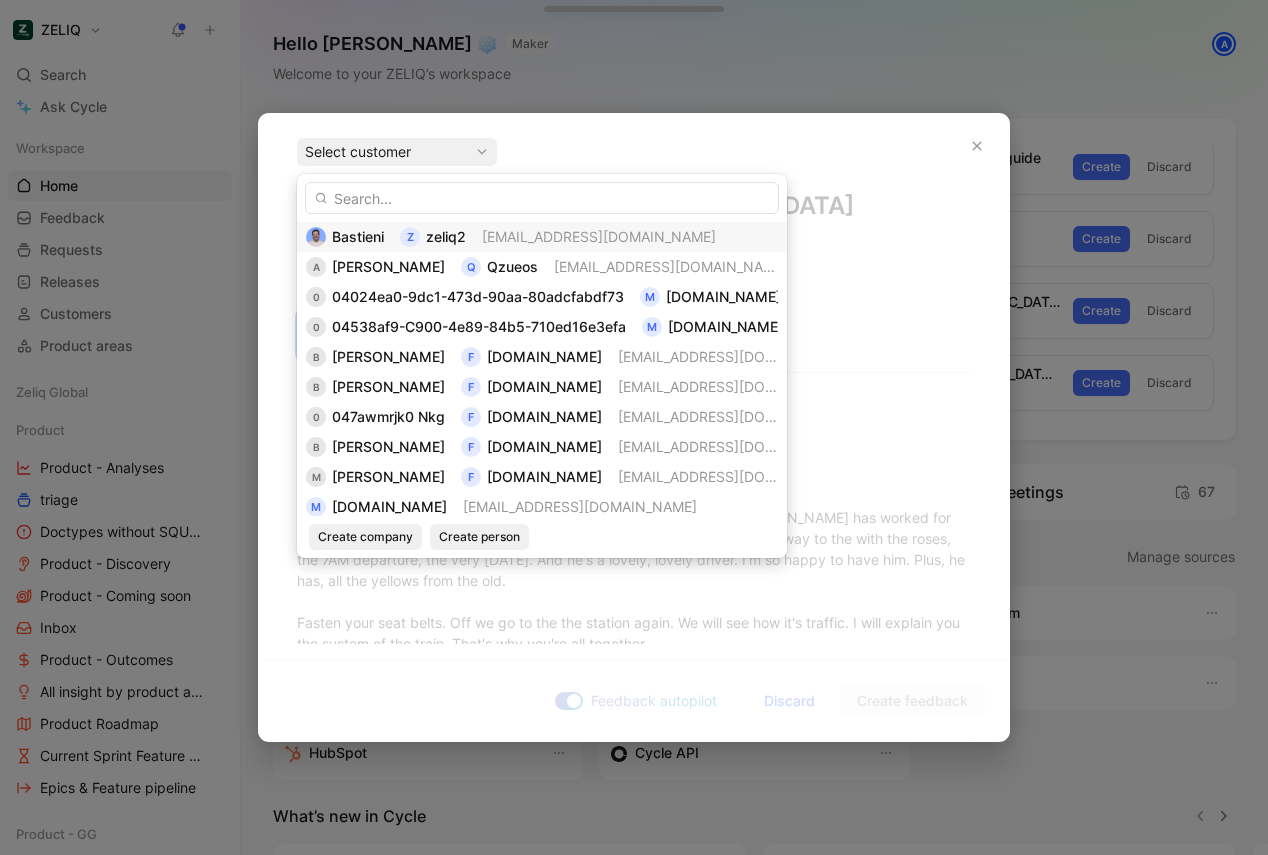 click on "[EMAIL_ADDRESS][DOMAIN_NAME]" at bounding box center [599, 237] 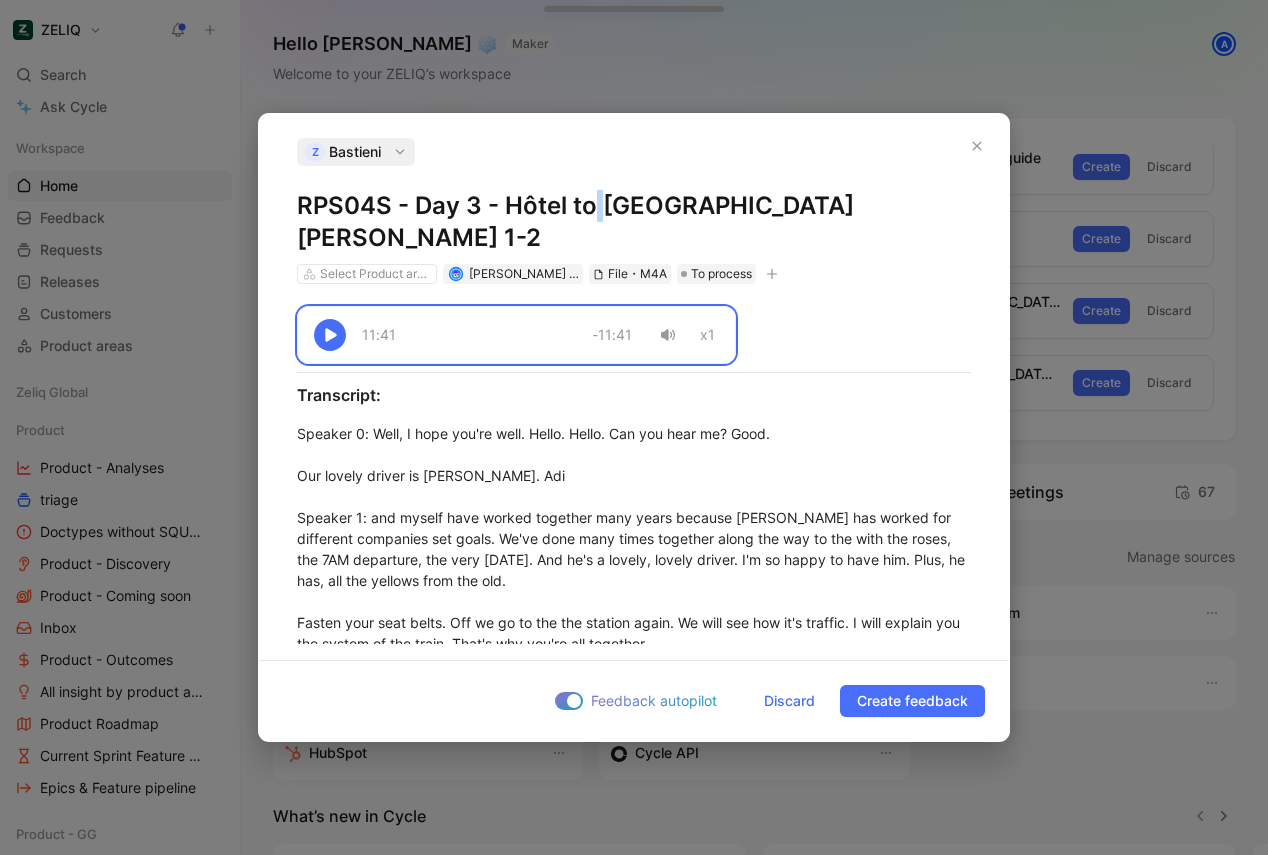 click on "RPS04S - Day 3 - Hôtel to [GEOGRAPHIC_DATA][PERSON_NAME] 1-2" at bounding box center (634, 222) 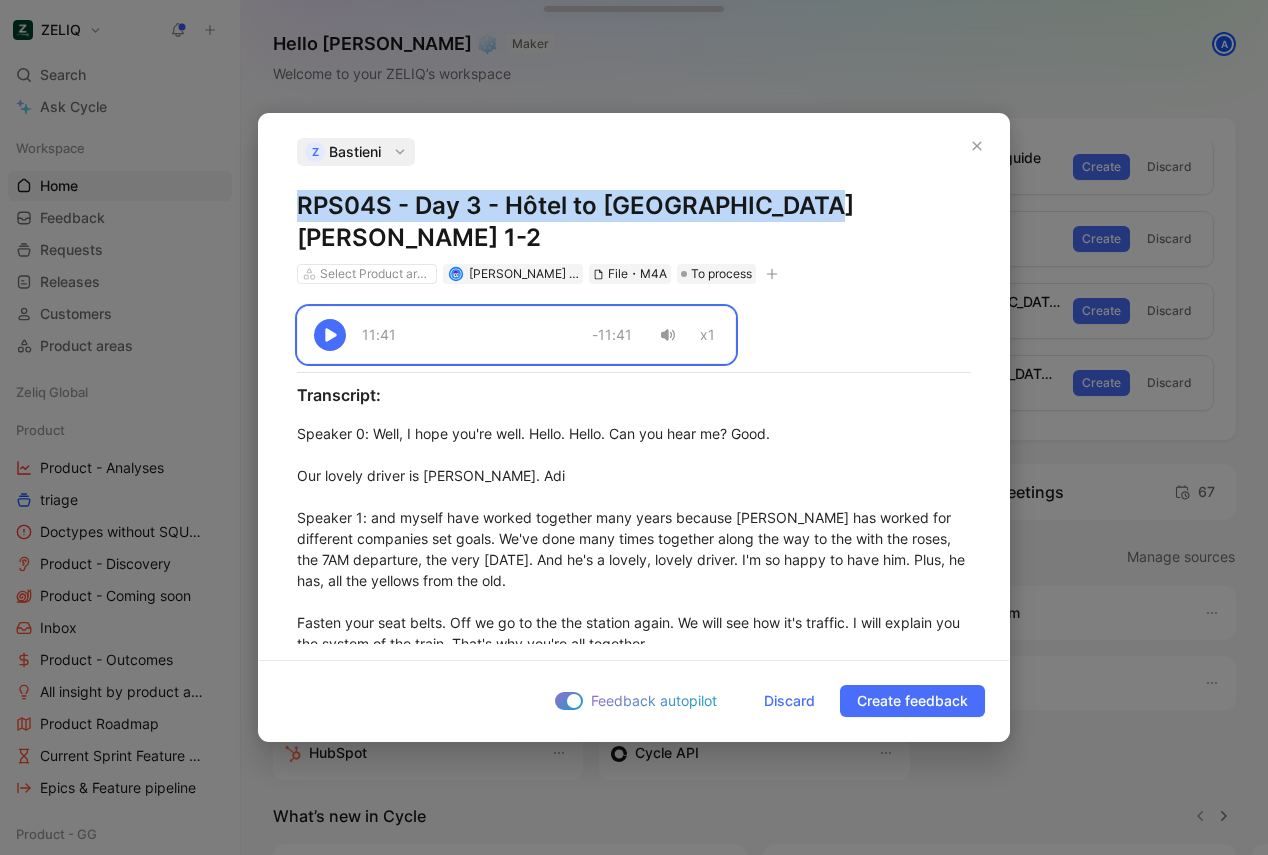 click on "RPS04S - Day 3 - Hôtel to [GEOGRAPHIC_DATA][PERSON_NAME] 1-2" at bounding box center [634, 222] 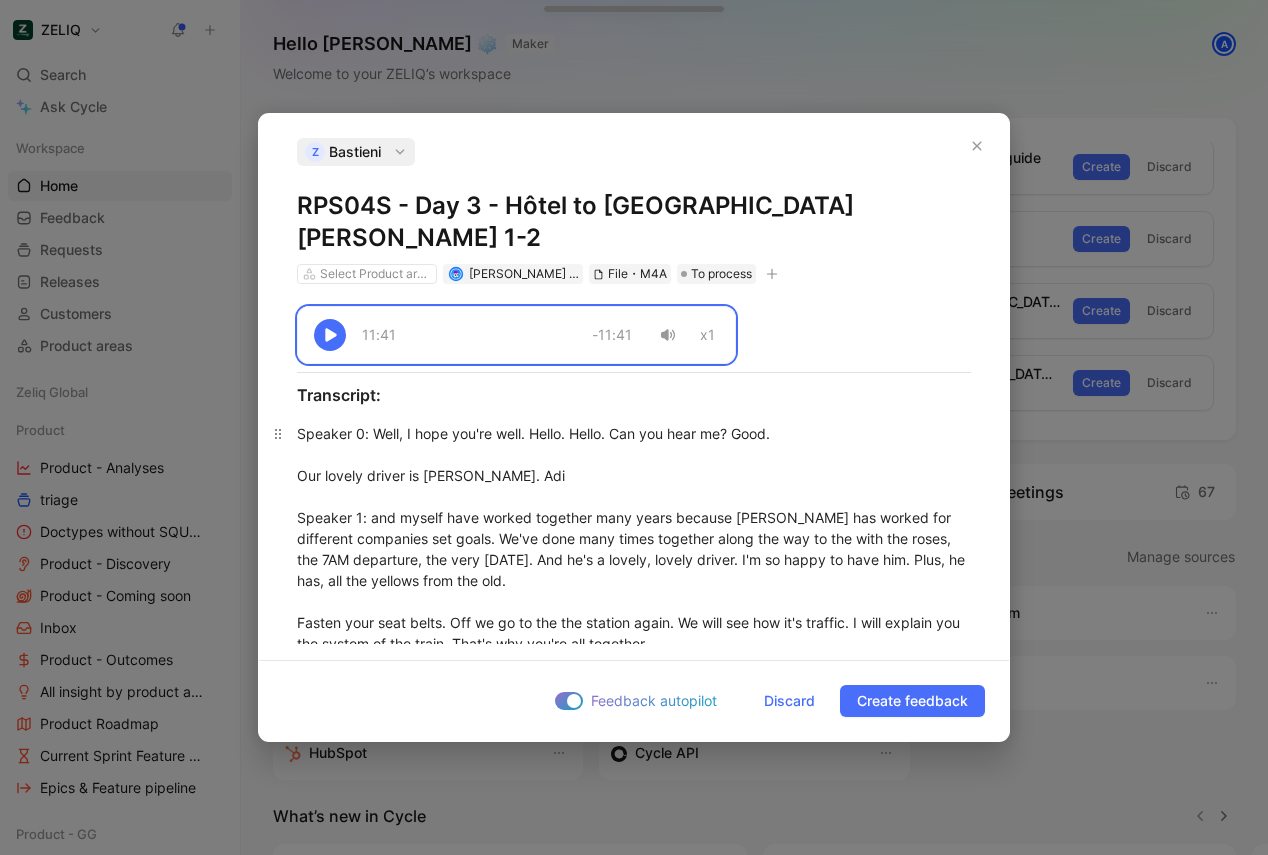 click on "Speaker 0 : Well, I hope you're well. Hello. Hello. Can you hear me? Good. Our lovely driver is [PERSON_NAME]. Adi Speaker 1 : and myself have worked together many years because [PERSON_NAME] has worked for different companies set goals. We've done many times together along the way to the with the roses, the 7AM departure, the very [DATE]. And he's a lovely, lovely driver. I'm so happy to have him. Plus, he has, all the yellows from the old. Fasten your seat belts. Off we go to the the station again. We will see how it's traffic. I will explain you the system of the train. That's why you're all together. We're all together sitting somewhere, but four of you are sitting in another car, but very near. Okay? We'll have first class ticket. What else? First of all, think about your rooms. I don't think you will ever go hungry on a a taco. And you're gonna eat more than what you want to eat. We also bought you a very nice treat that I'm going to distribute on the train. It's Magdalene. You know the Magdalene? Speaker 0 Speaker 1" at bounding box center [634, 2008] 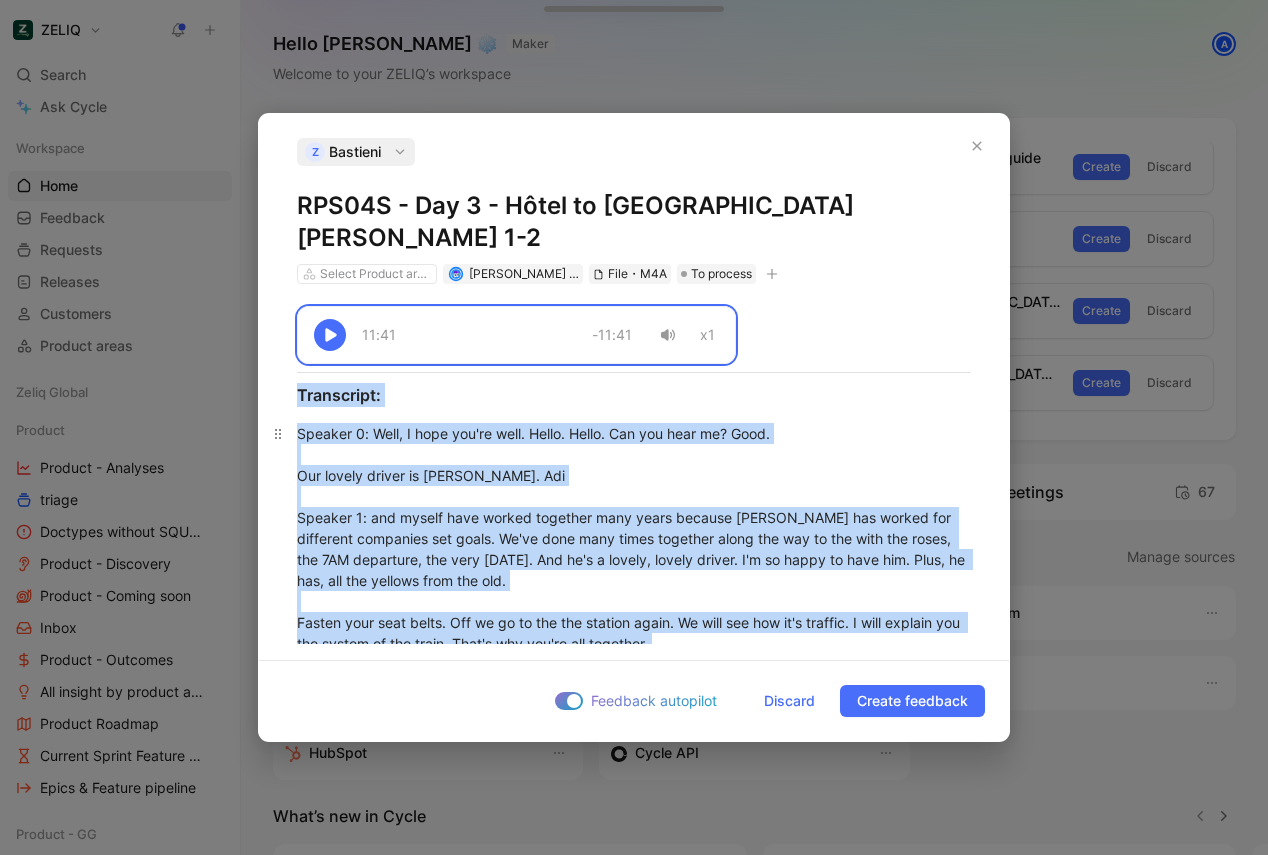 copy on "11:41 -11:41 x1 Transcript: Speaker 0 : Well, I hope you're well. Hello. Hello. Can you hear me? Good. Our lovely driver is [PERSON_NAME]. Adi Speaker 1 : and myself have worked together many years because [PERSON_NAME] has worked for different companies set goals. We've done many times together along the way to the with the roses, the 7AM departure, the very [DATE]. And he's a lovely, lovely driver. I'm so happy to have him. Plus, he has, all the yellows from the old. Fasten your seat belts. Off we go to the the station again. We will see how it's traffic. I will explain you the system of the train. That's why you're all together. We're all together sitting somewhere, but four of you are sitting in another car, but very near. Okay? We'll have first class ticket. What else? First of all, think about your rooms. You don't have to make everybody know that you forgot something, but you can let me know, and we might be able to get it back. Like, your sales, the most important, your passport, medicines, the charges that we lea..." 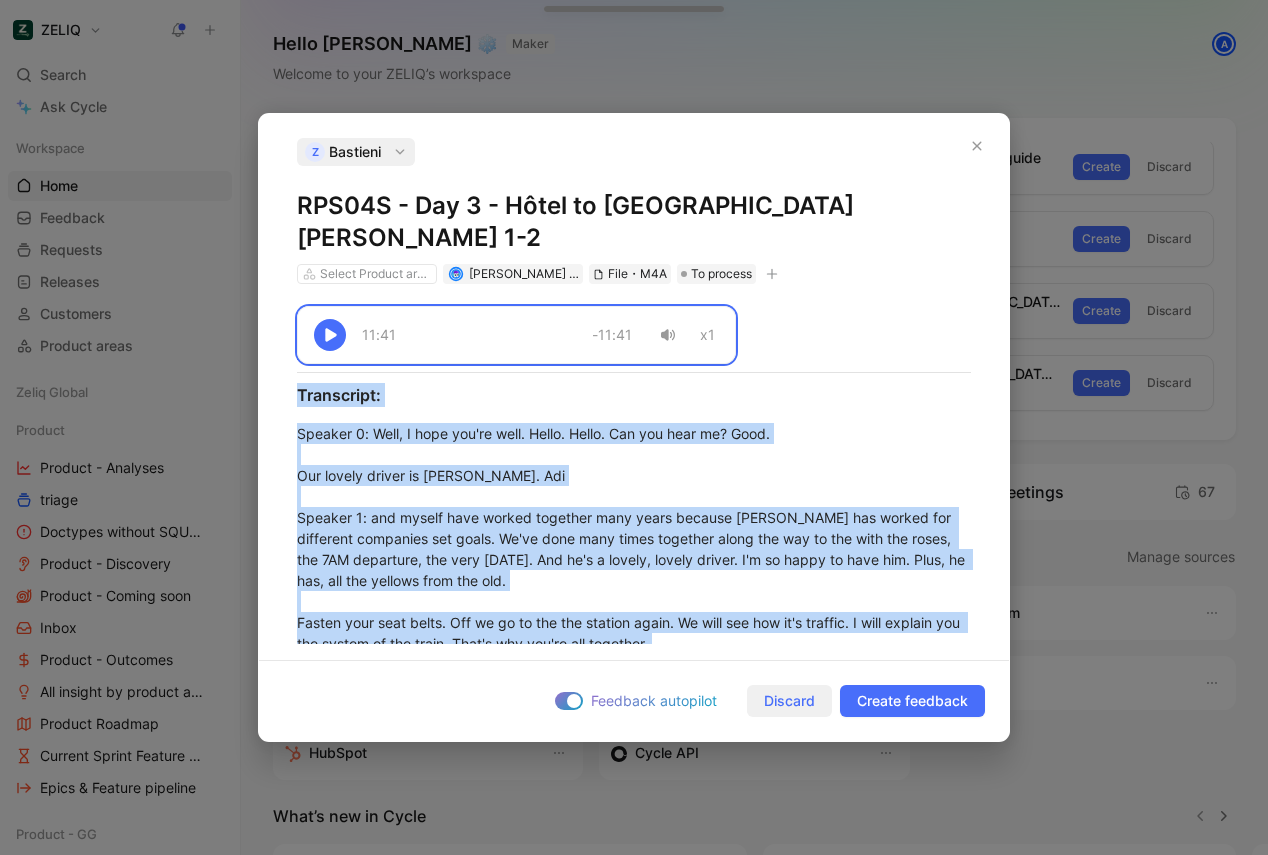 click on "Discard" at bounding box center (789, 701) 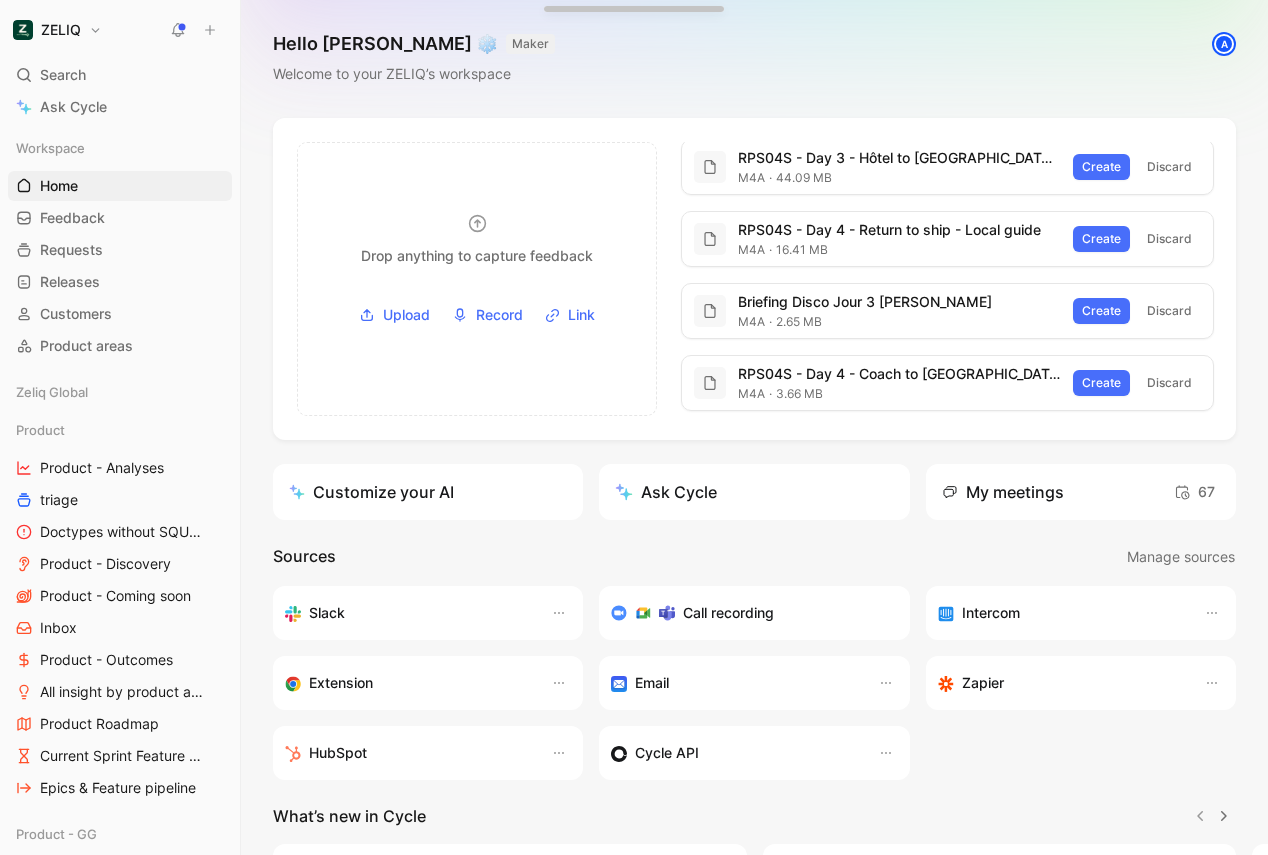 scroll, scrollTop: 27, scrollLeft: 0, axis: vertical 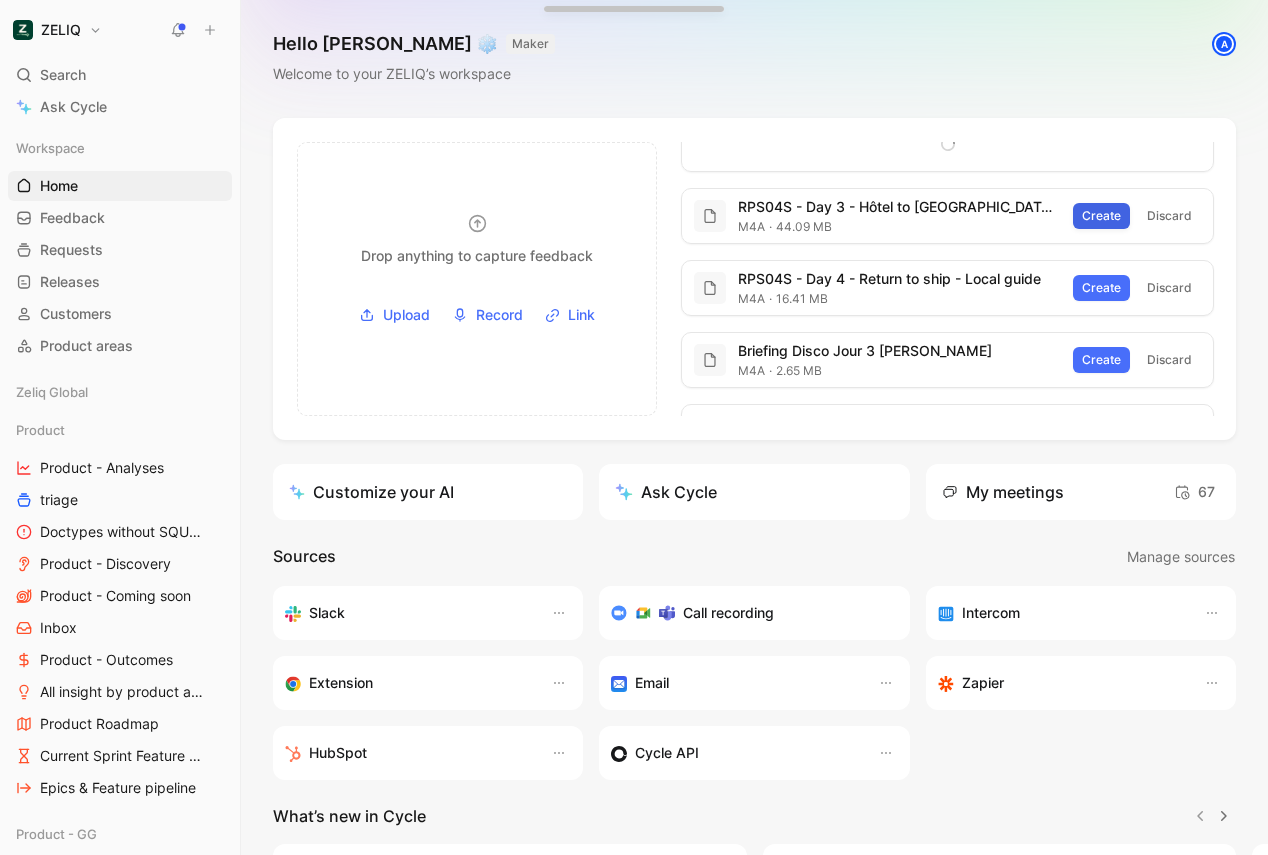 click on "Create" at bounding box center [1101, 216] 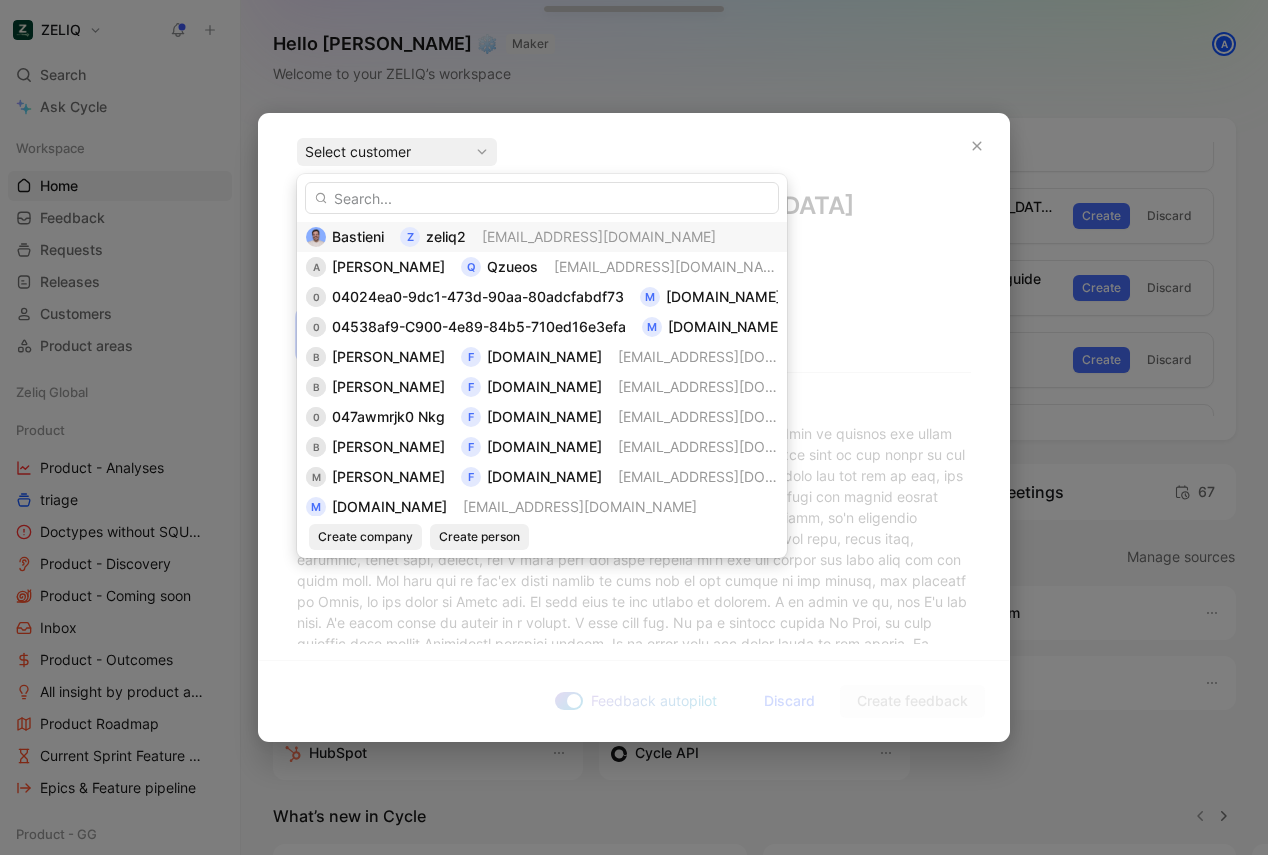click on "[EMAIL_ADDRESS][DOMAIN_NAME]" at bounding box center (599, 236) 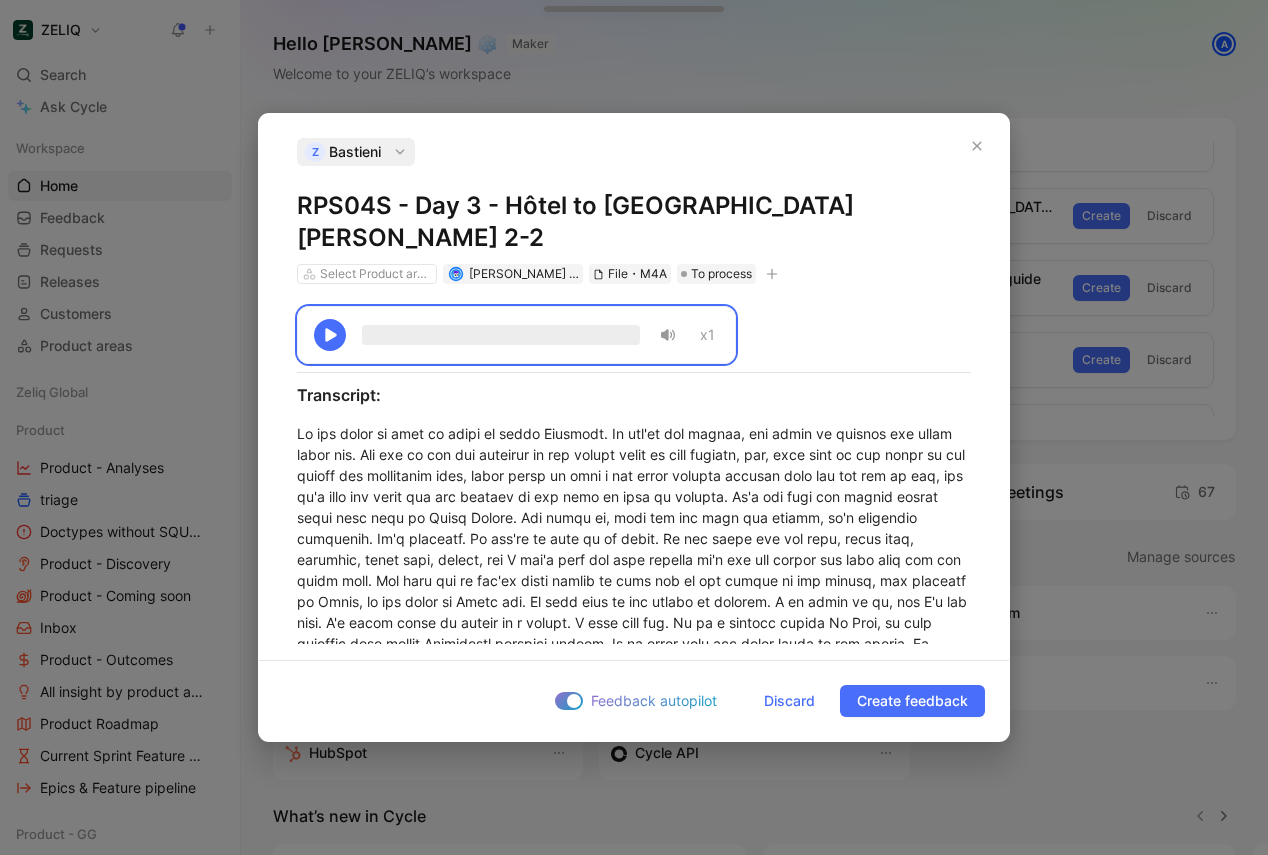 click on "RPS04S - Day 3 - Hôtel to [GEOGRAPHIC_DATA][PERSON_NAME] 2-2" at bounding box center (634, 222) 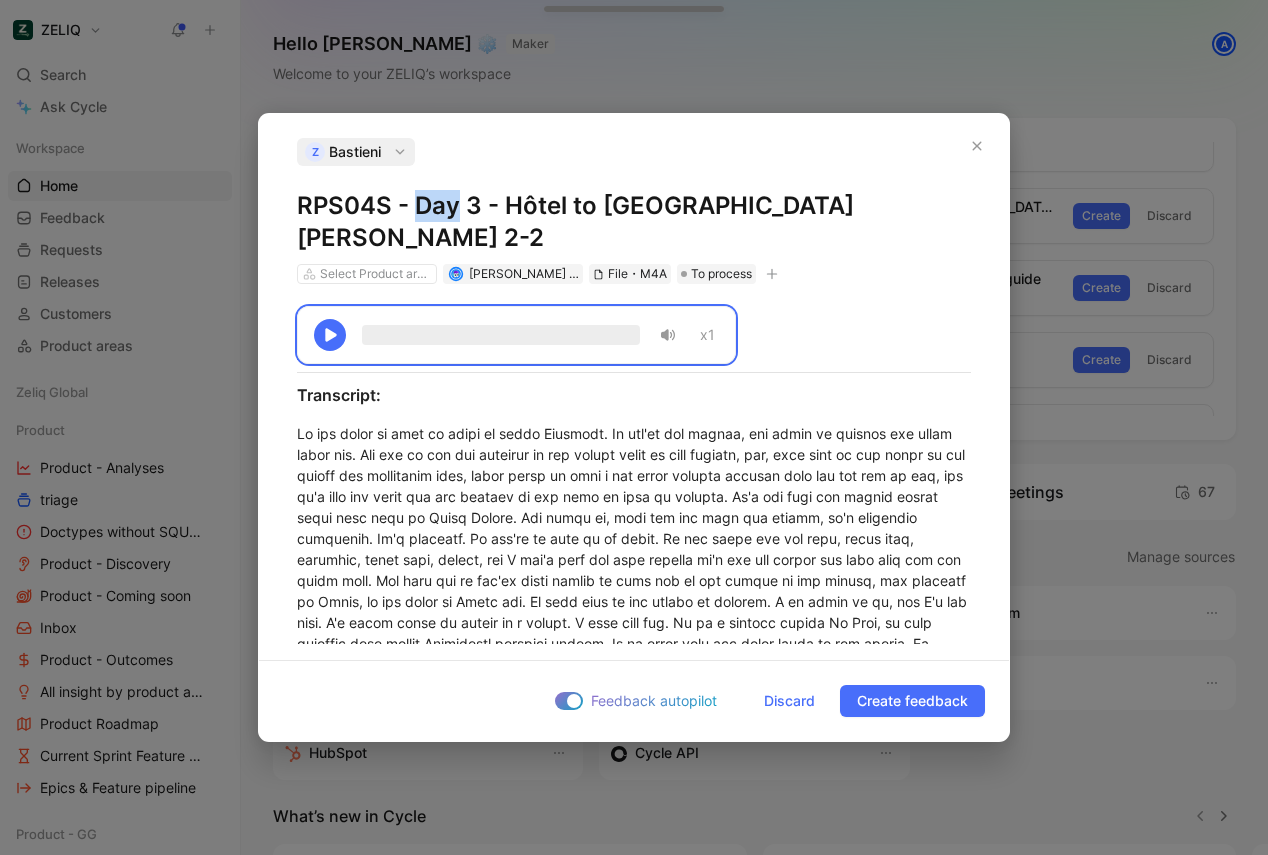 click on "RPS04S - Day 3 - Hôtel to [GEOGRAPHIC_DATA][PERSON_NAME] 2-2" at bounding box center [634, 222] 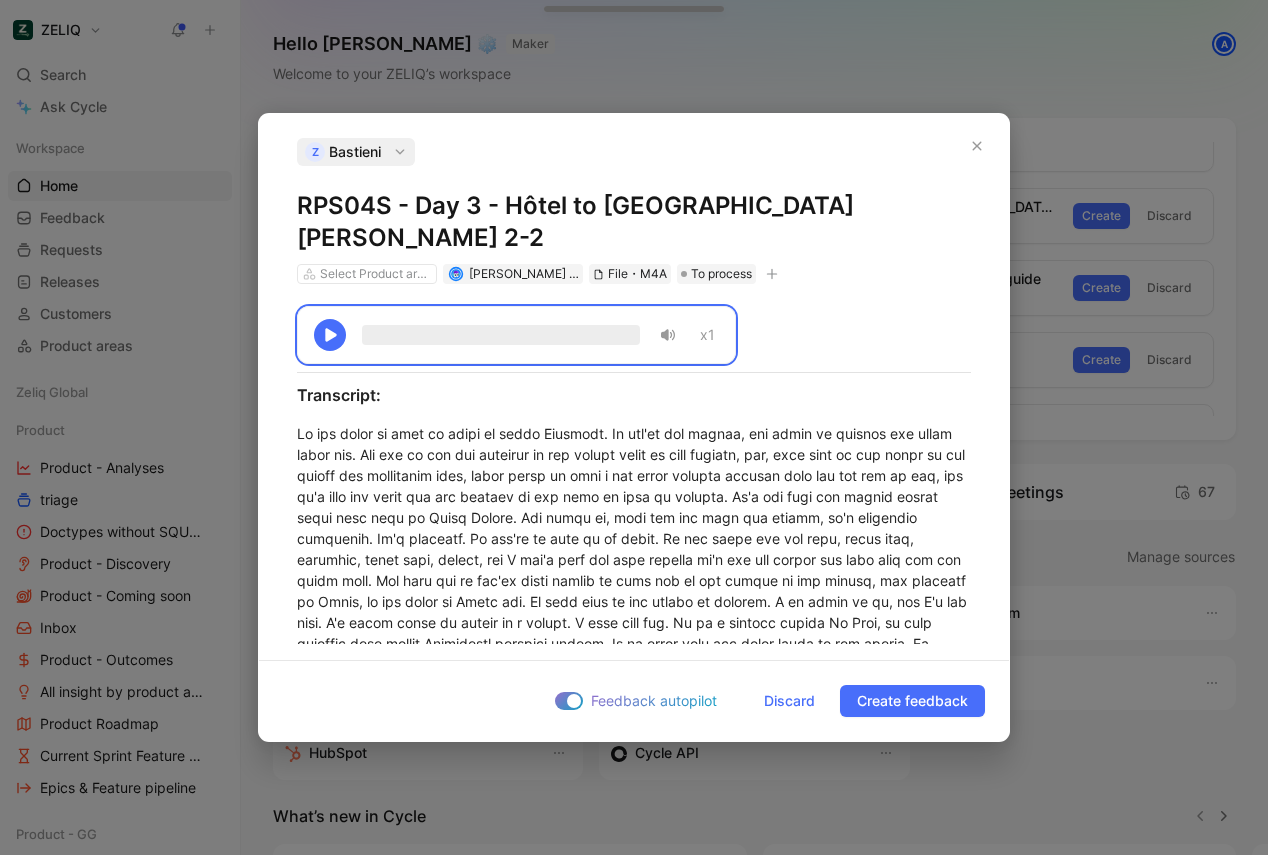 click on "RPS04S - Day 3 - Hôtel to [GEOGRAPHIC_DATA][PERSON_NAME] 2-2" at bounding box center (634, 222) 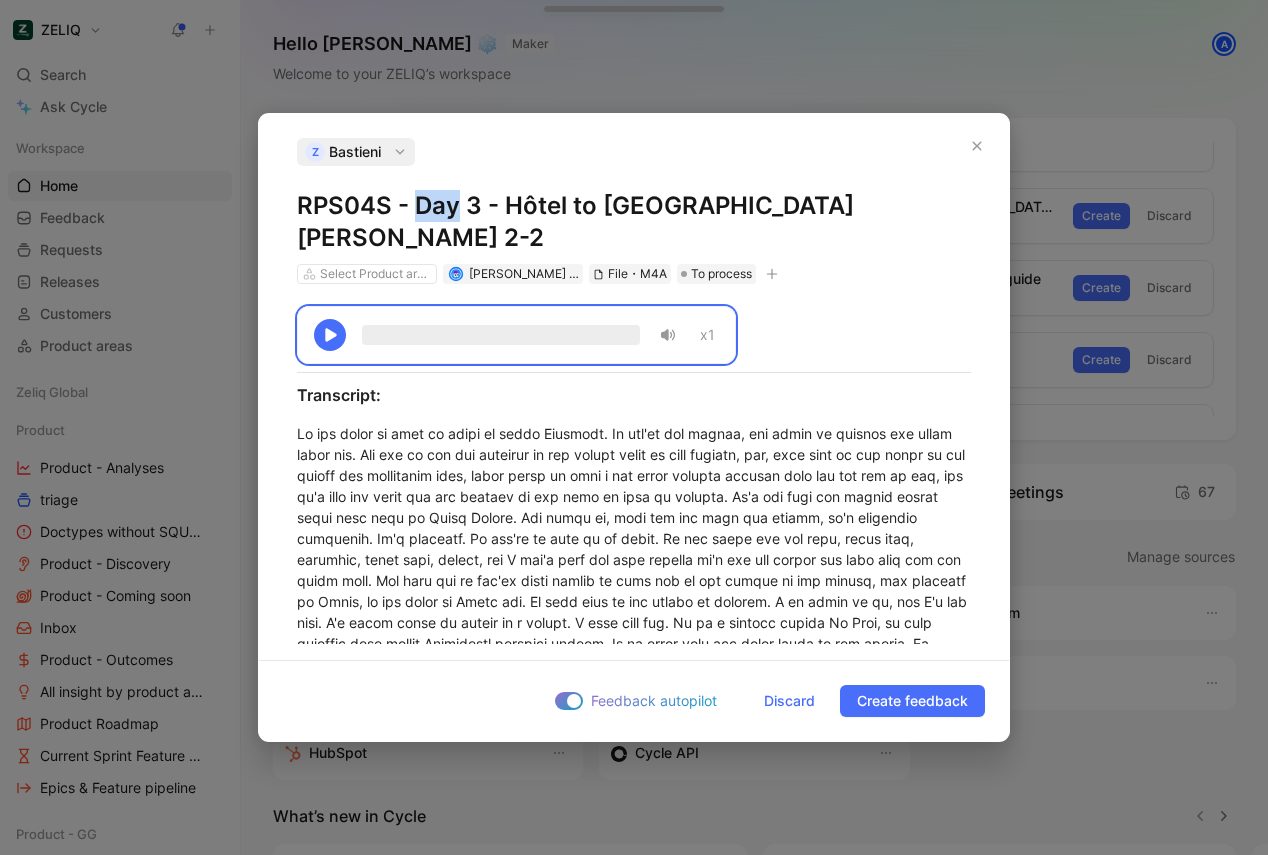 click on "RPS04S - Day 3 - Hôtel to [GEOGRAPHIC_DATA][PERSON_NAME] 2-2" at bounding box center (634, 222) 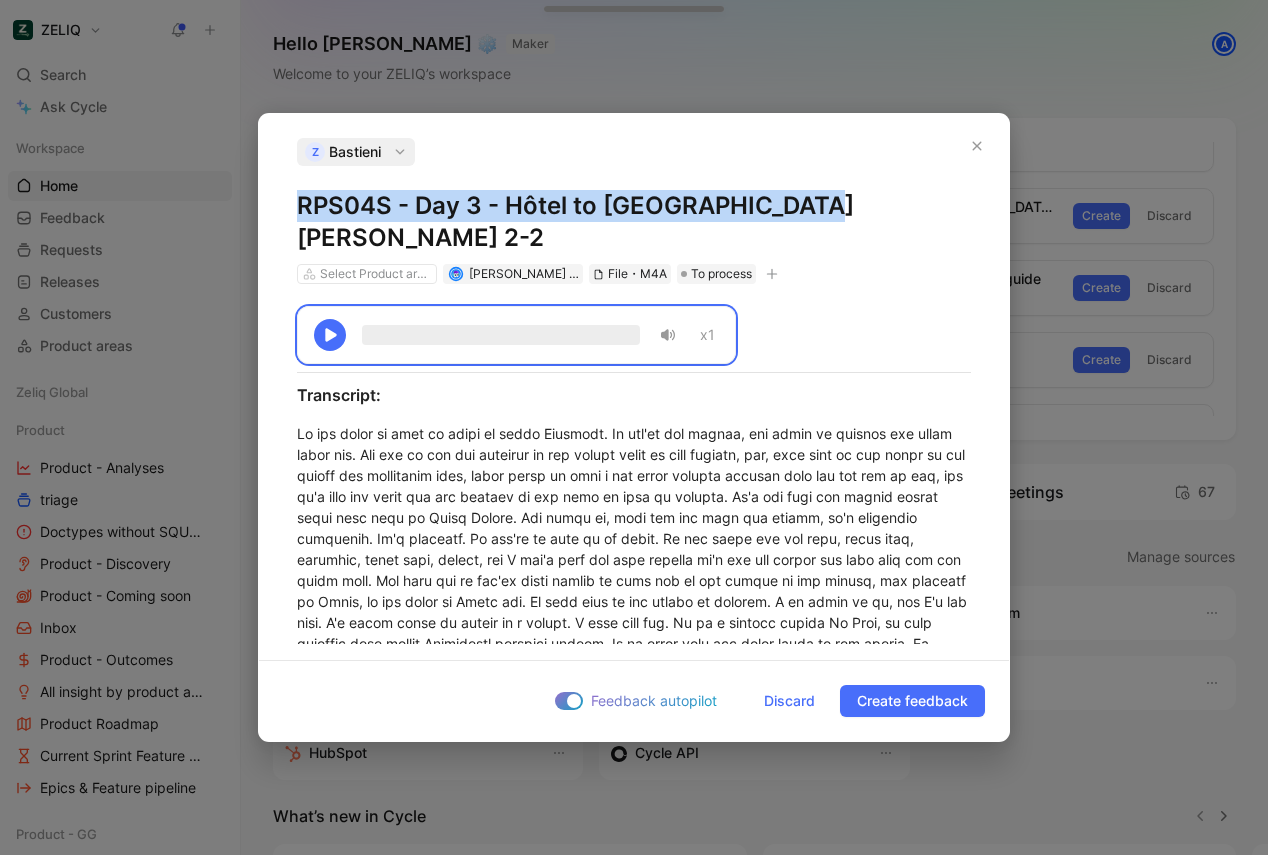 click on "RPS04S - Day 3 - Hôtel to [GEOGRAPHIC_DATA][PERSON_NAME] 2-2" at bounding box center [634, 222] 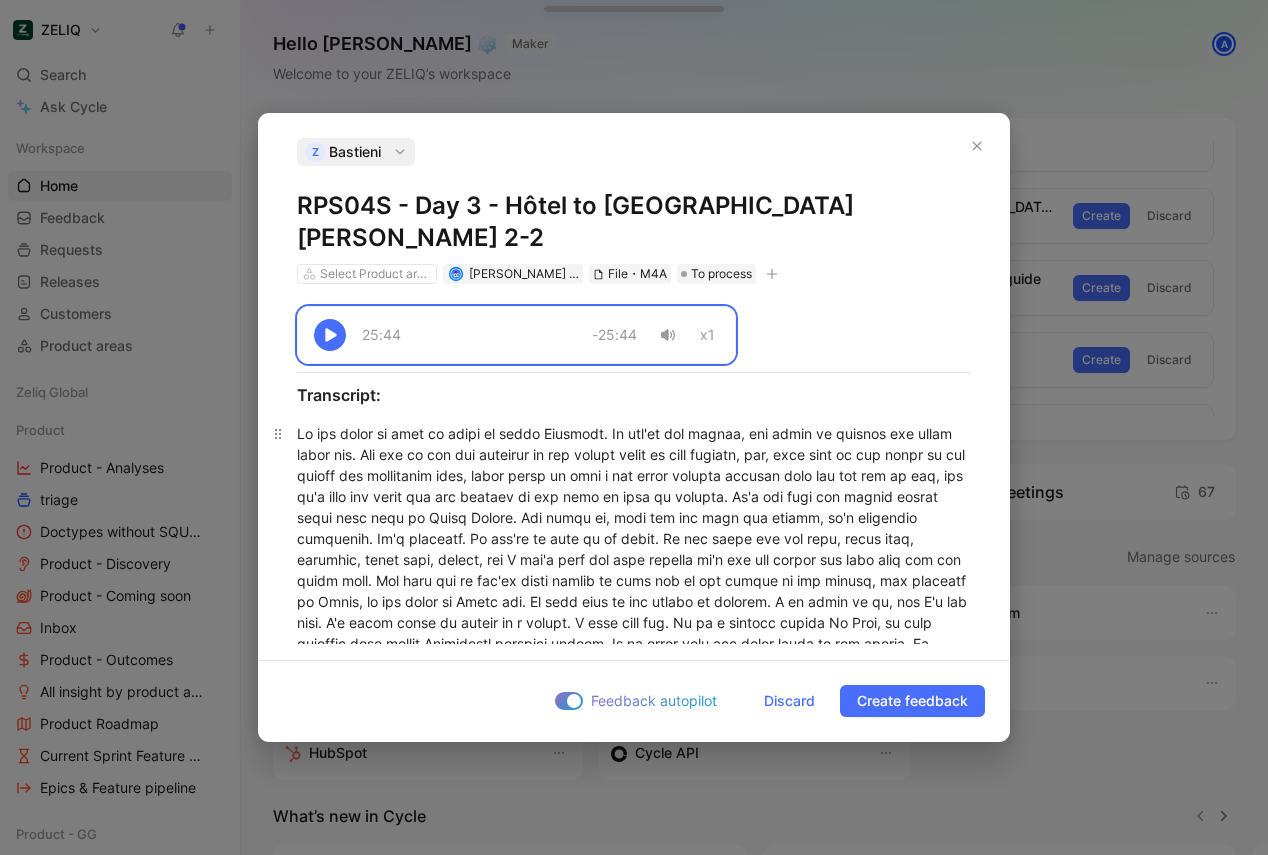 click at bounding box center [634, 2428] 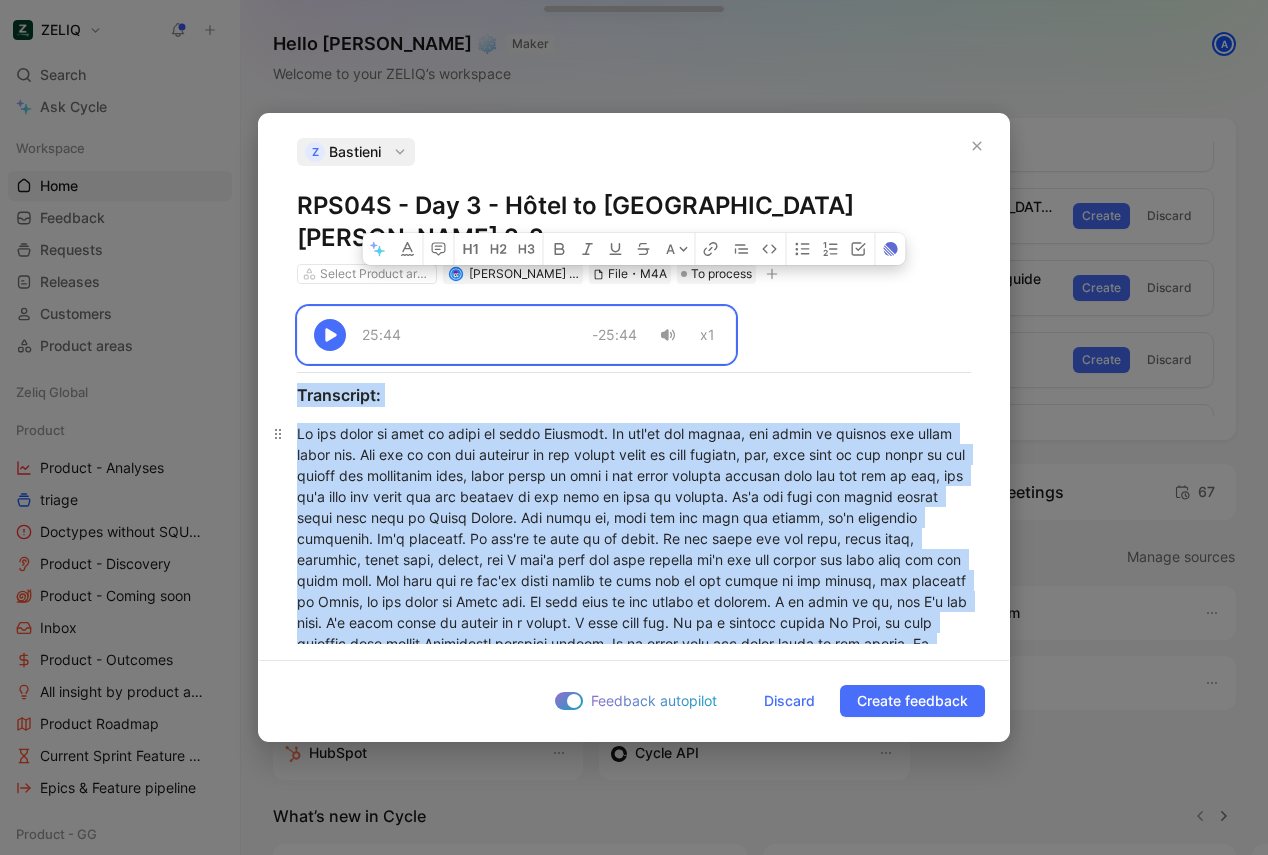 copy on "25:44 -25:44 x1 Transcript: We are going to take is going to cross Burgundy. If you're not asleep, you might be because the train loves you. And you we all sit upstairs in cab number three on your tickets, and, some four of you seats in car number two downstairs with, where where we have a few seats because because that was the way it was, and it's just two hours and ten minutes so you will be able to survive. It's not that the double [PERSON_NAME] glass that goes to [GEOGRAPHIC_DATA]. The point is, what you see from the window, it's beautiful landscape. It's burgundy. If you're we will go in there. So you would see the cows, white cows, chivalry, brown cows, museum, but I won't tell you more because it's the the guides who will tell you all about that. You will see if you're lucky enough to look out of the window in the moment, the steeples of [GEOGRAPHIC_DATA], we are going to [GEOGRAPHIC_DATA] too. We will stop in the middle of nowhere. I do think we do, but I'm not sure. I'm gonna check my ticket in a moment. I will tell you. In in a sta..." 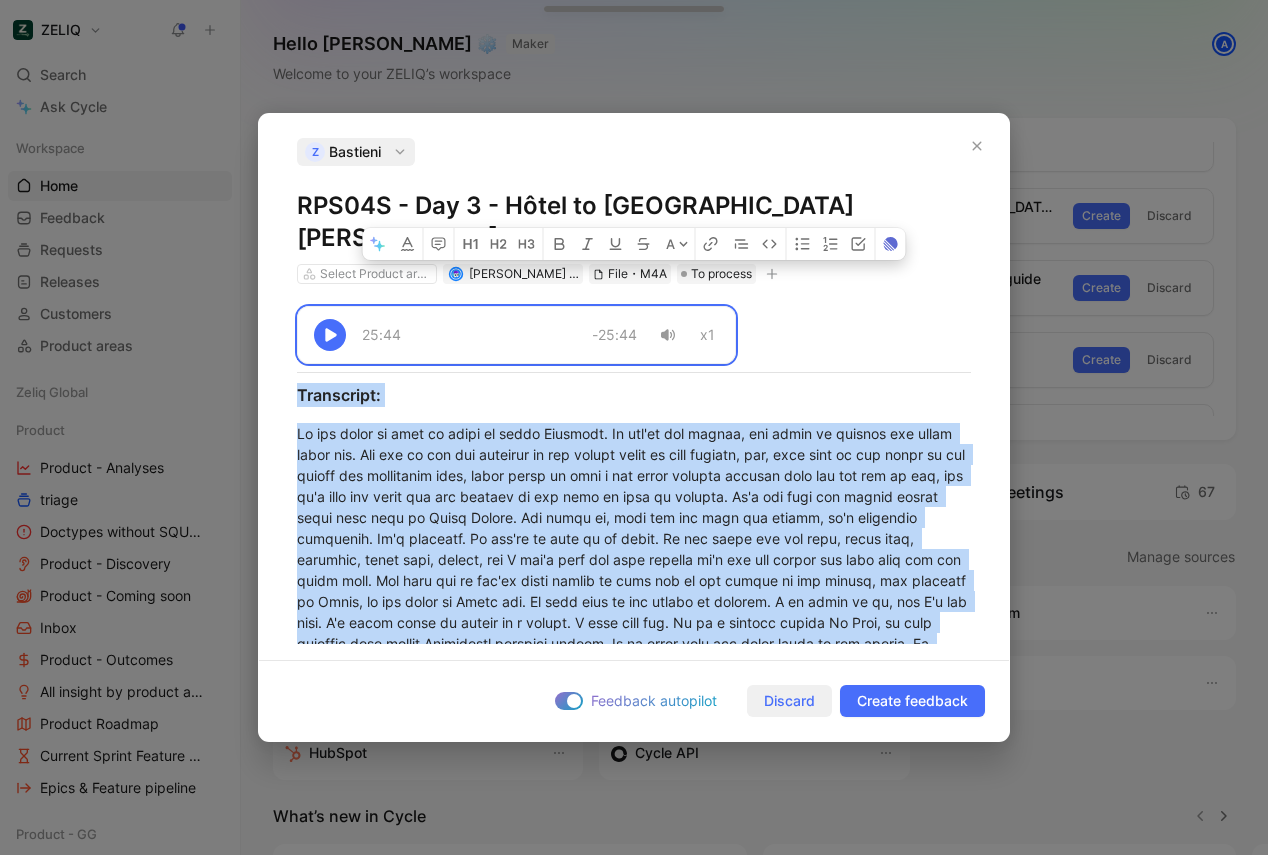 click on "Discard" at bounding box center [789, 701] 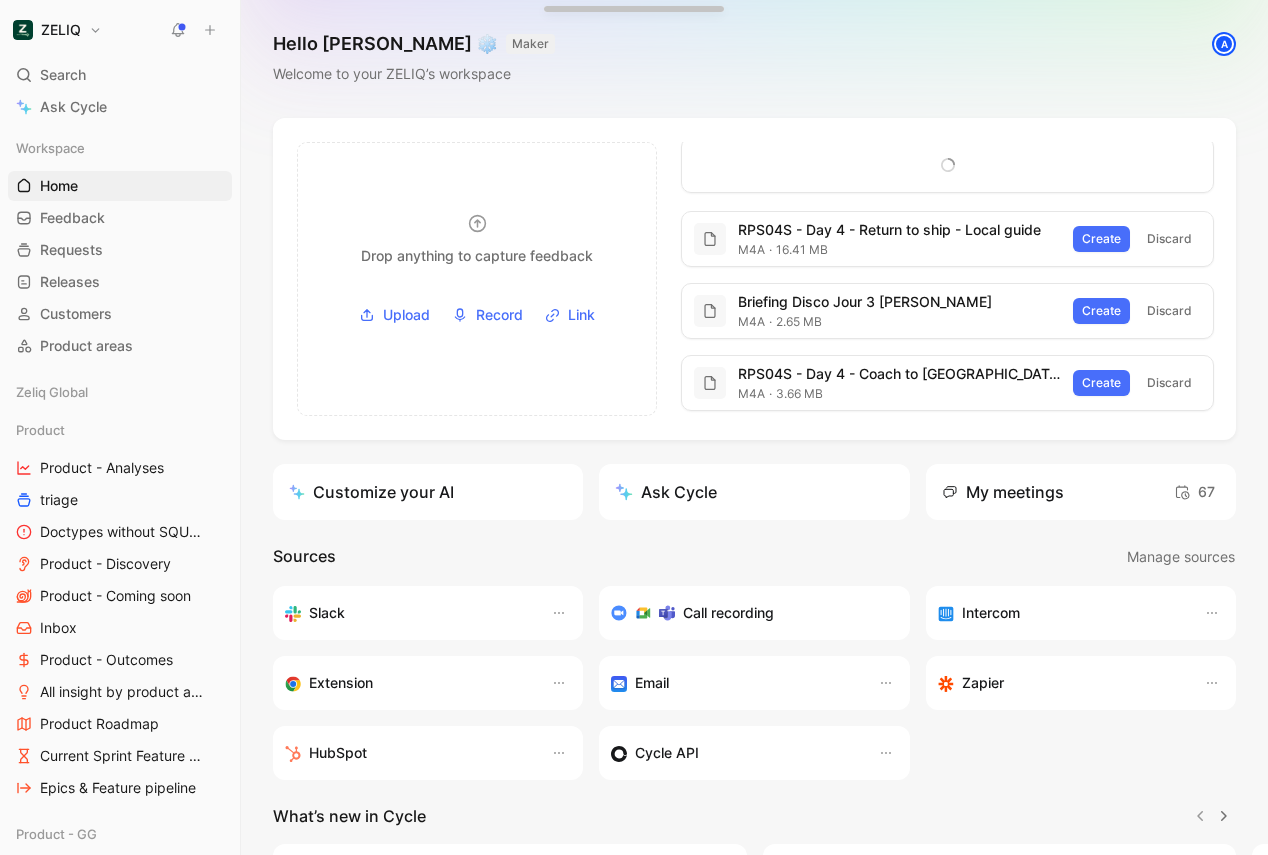 scroll, scrollTop: 4, scrollLeft: 0, axis: vertical 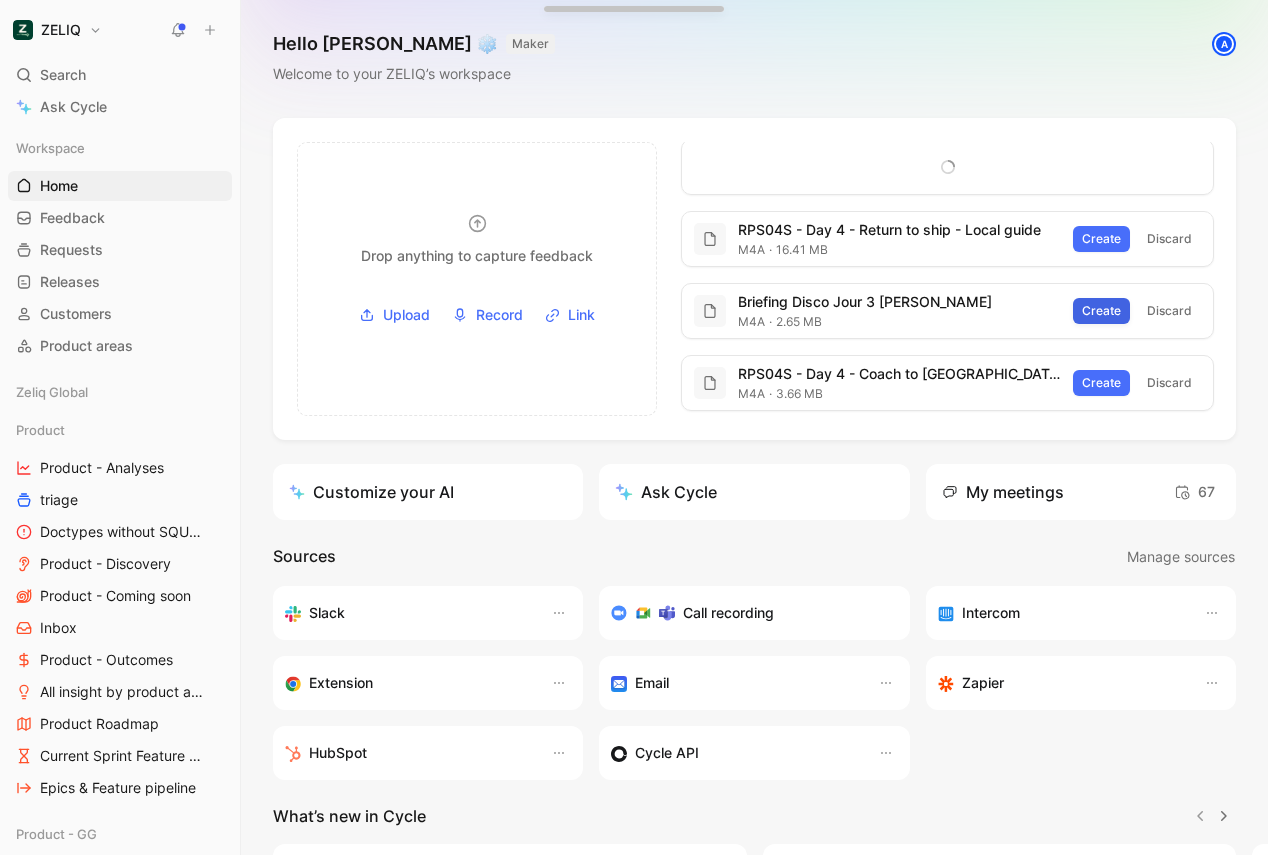 click on "Create" at bounding box center (1101, 311) 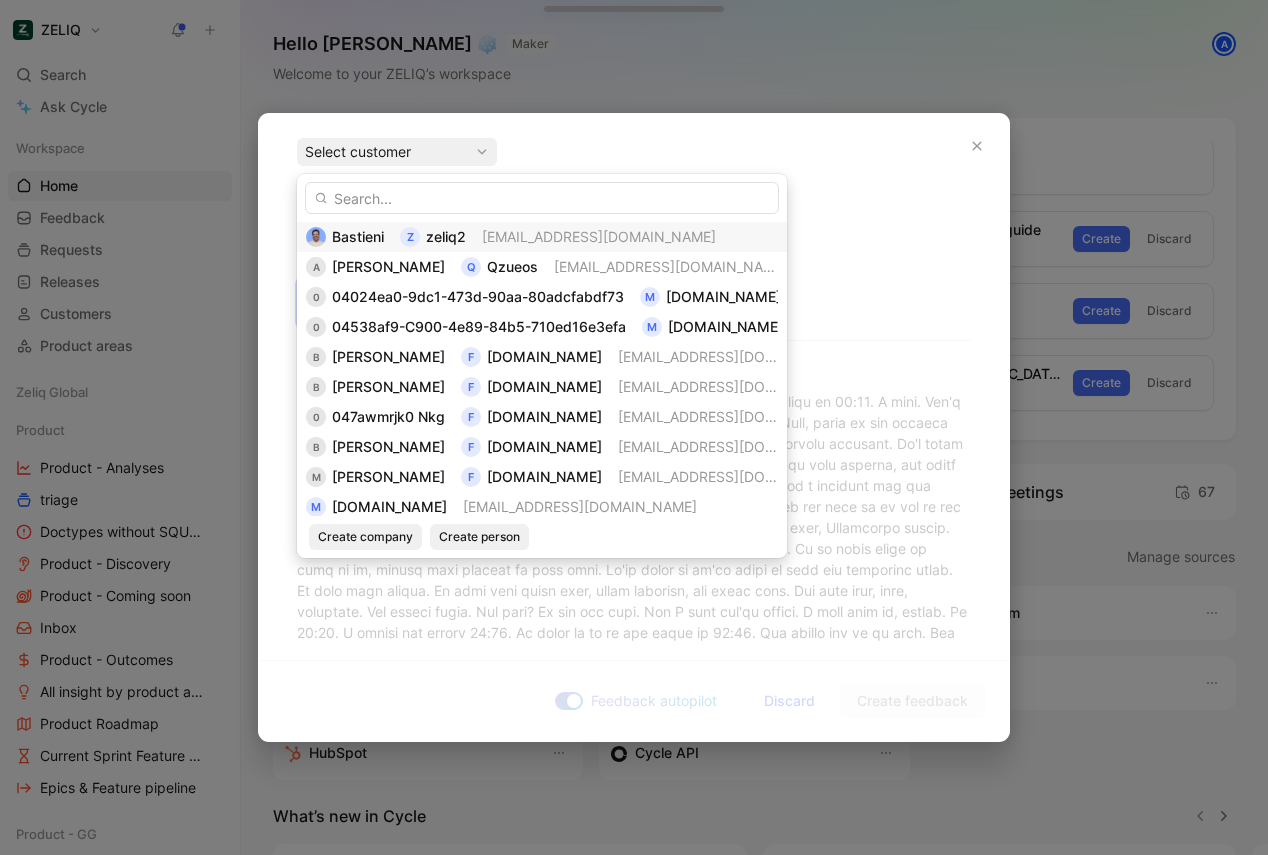 click on "z" at bounding box center (410, 237) 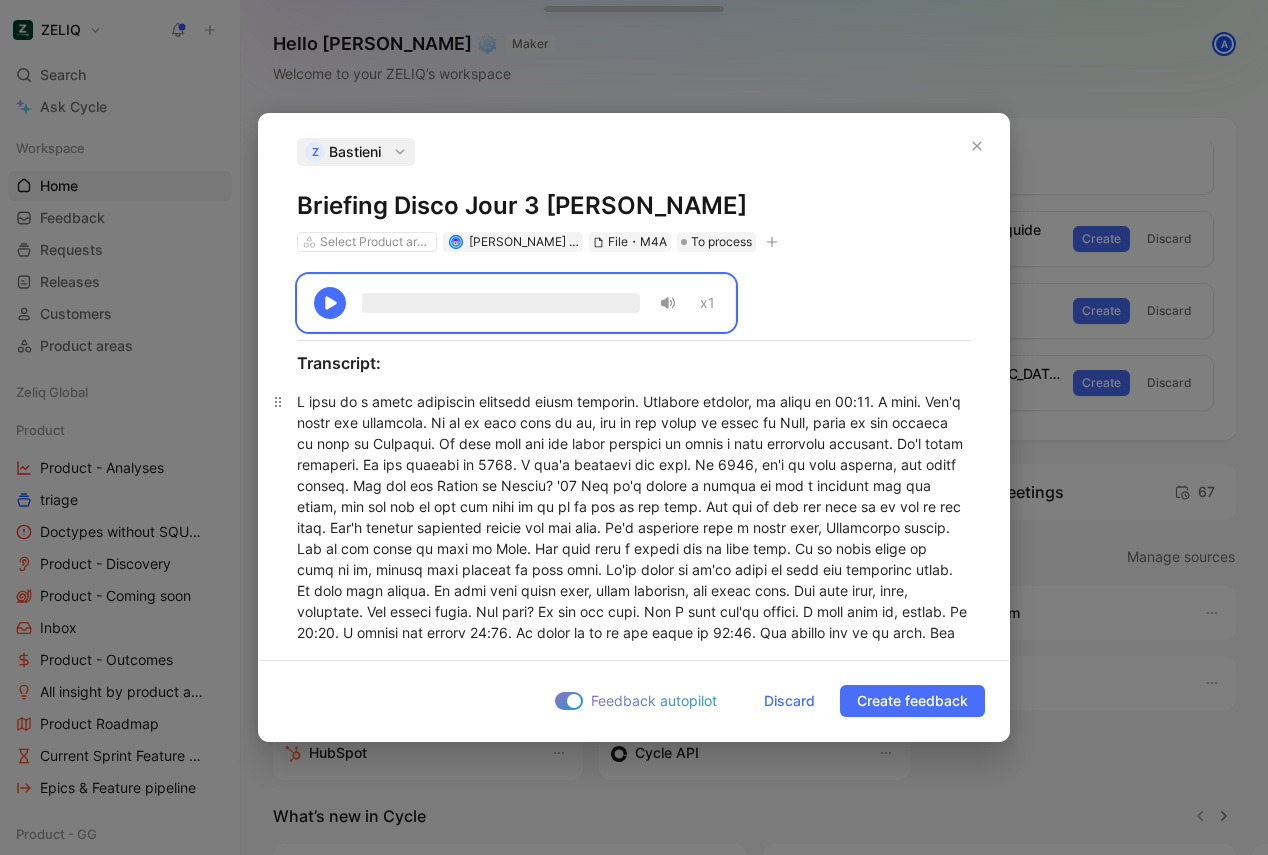 click at bounding box center (634, 800) 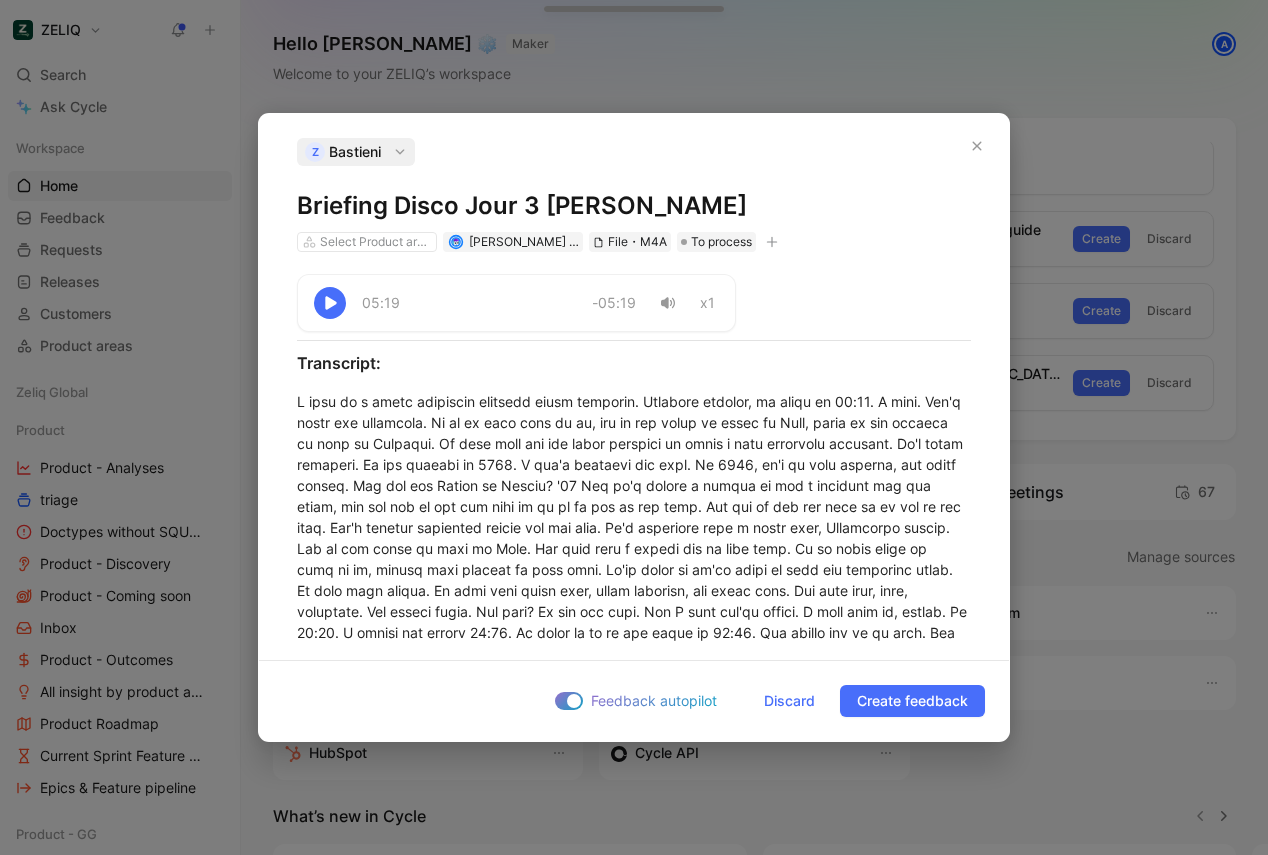 click on "Briefing Disco Jour 3 [PERSON_NAME]" at bounding box center [634, 206] 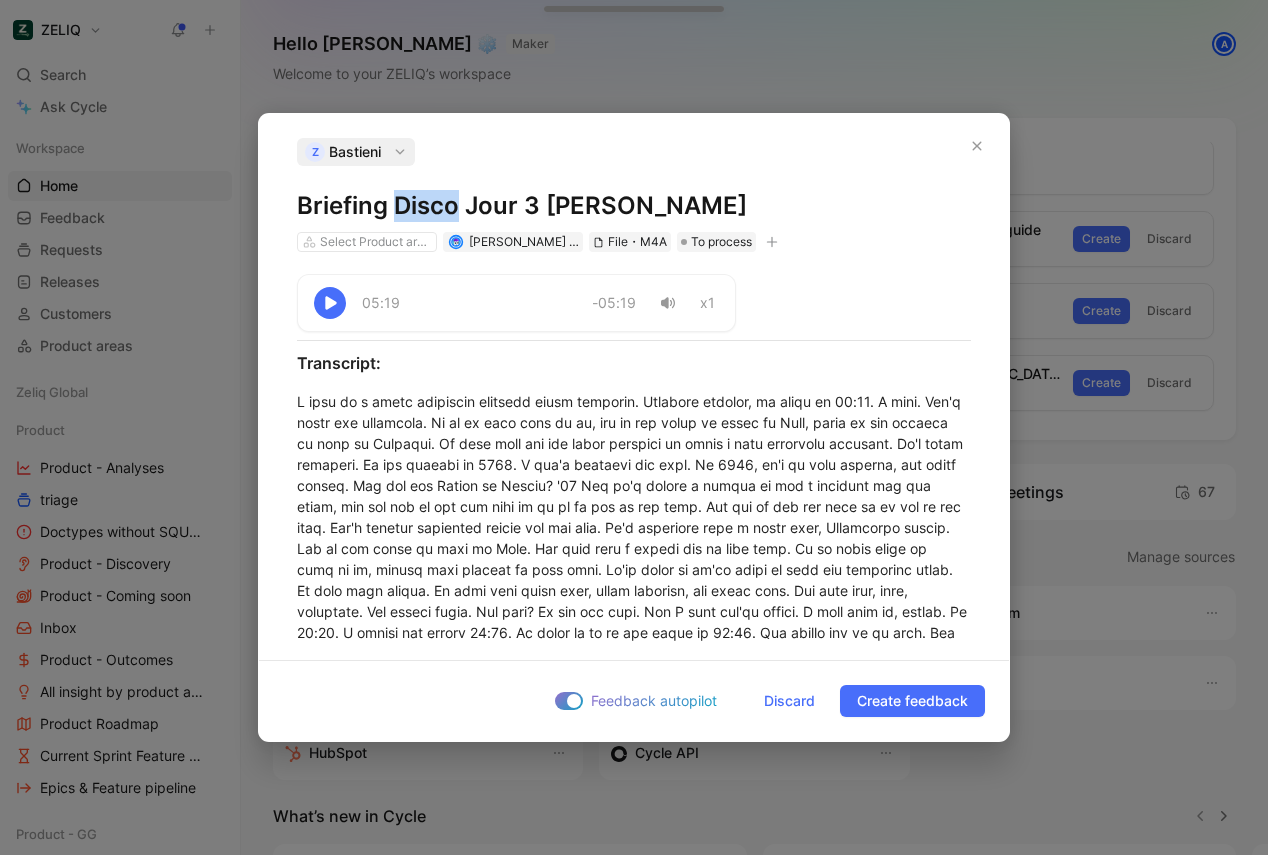 click on "Briefing Disco Jour 3 [PERSON_NAME]" at bounding box center (634, 206) 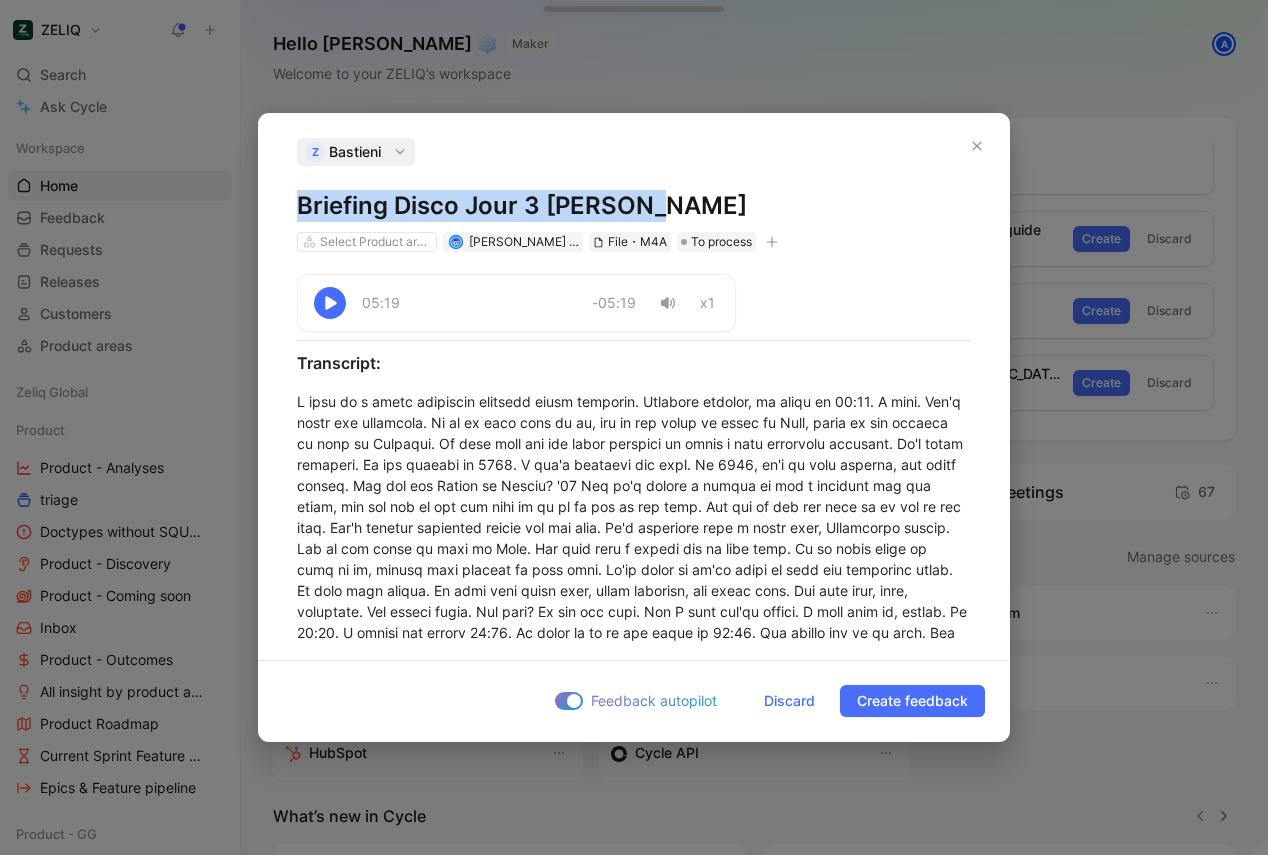 click on "Briefing Disco Jour 3 [PERSON_NAME]" at bounding box center [634, 206] 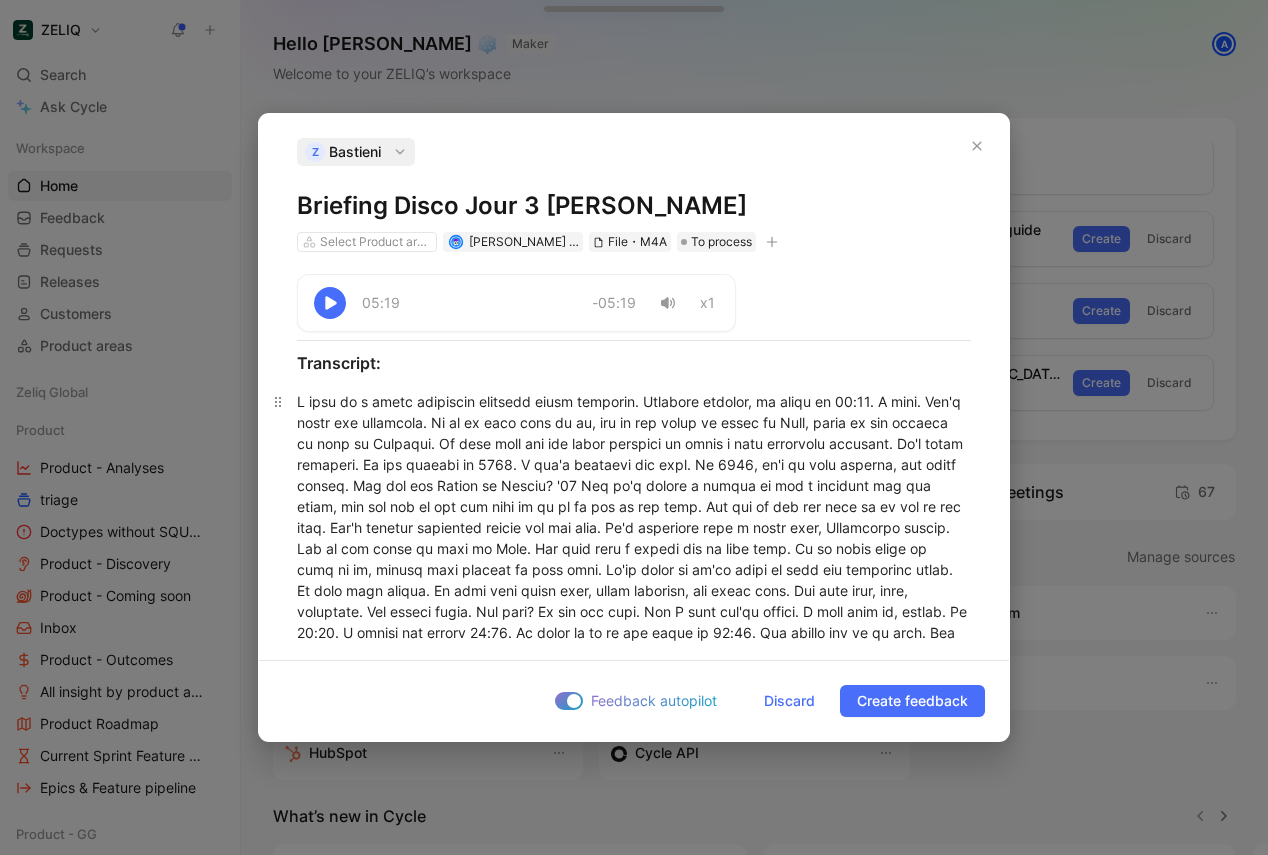 click at bounding box center [634, 800] 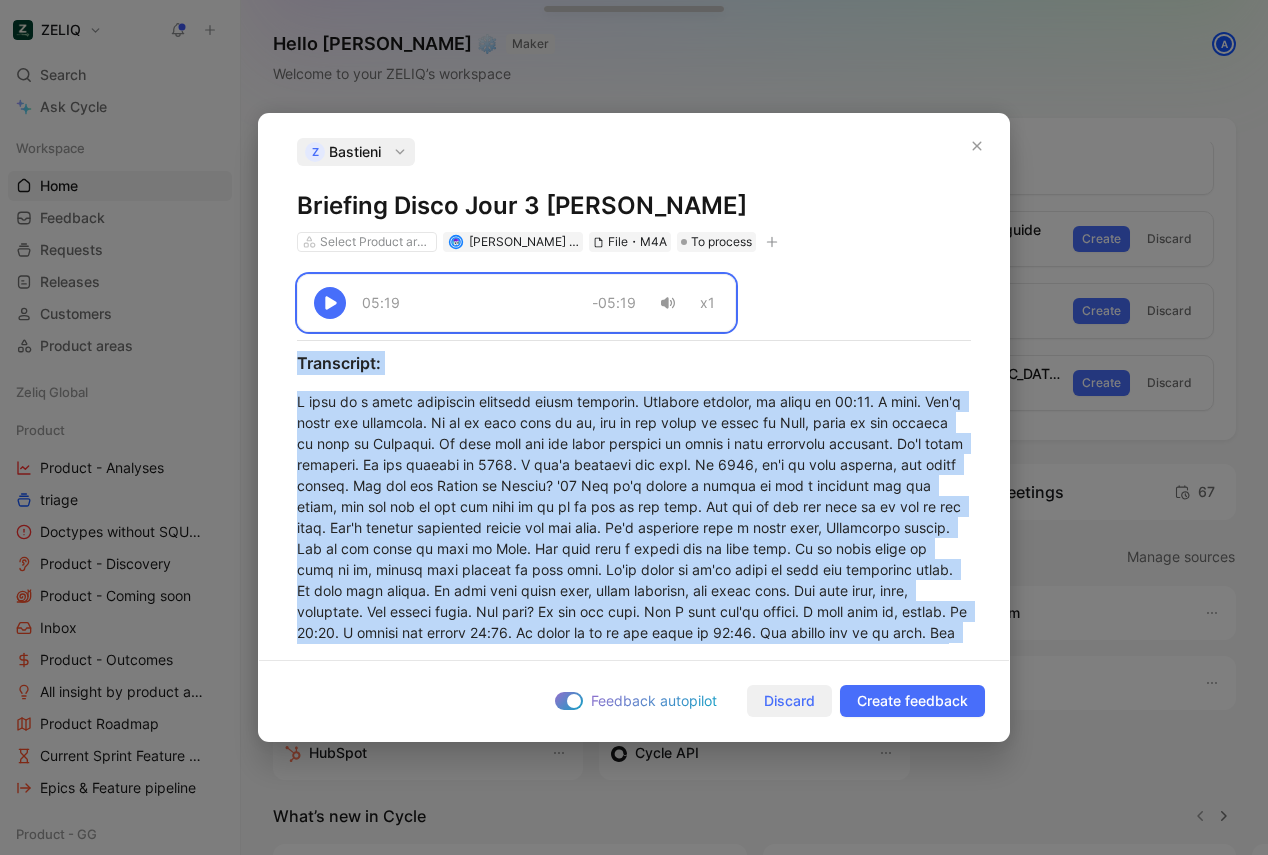 click on "Discard" at bounding box center (789, 701) 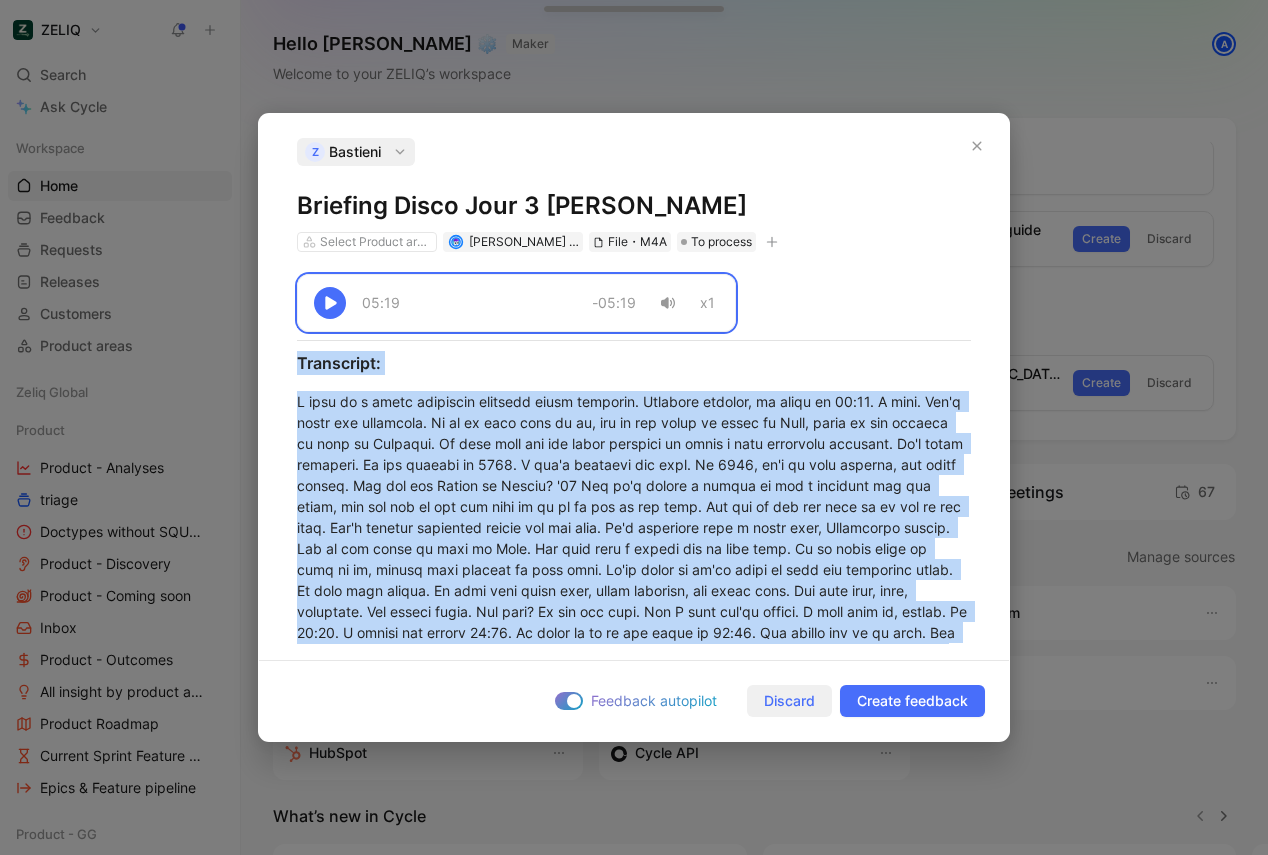 scroll, scrollTop: 0, scrollLeft: 0, axis: both 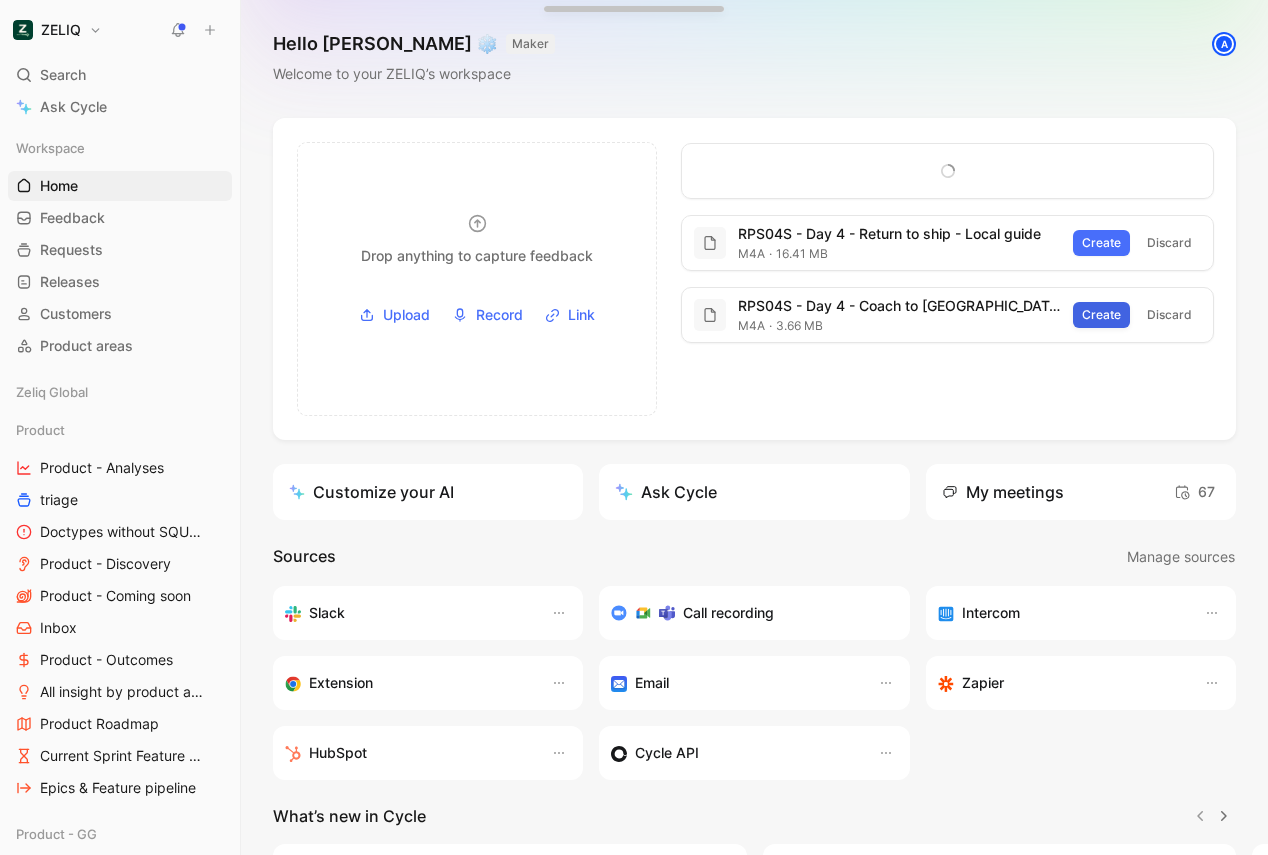 click on "Create" at bounding box center [1101, 315] 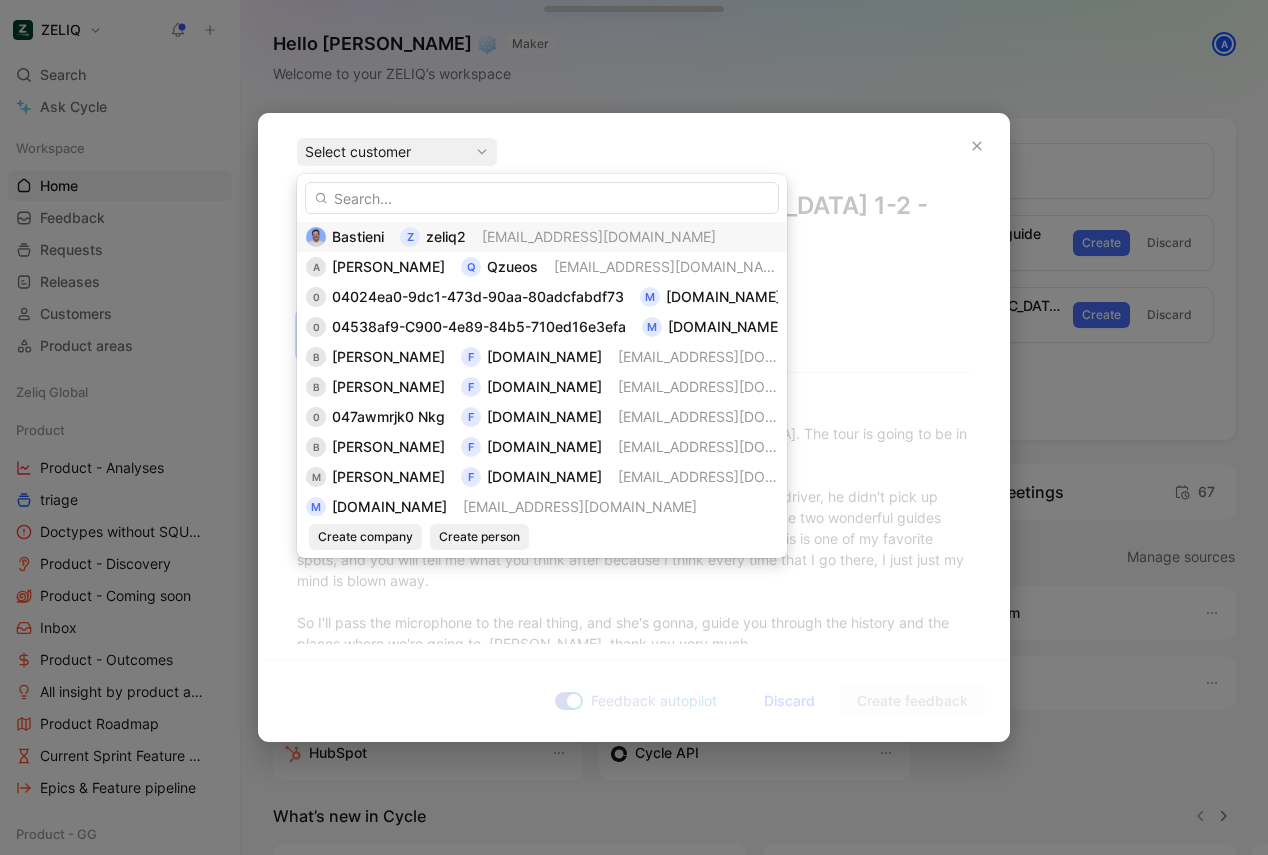 click on "zeliq2" at bounding box center [446, 236] 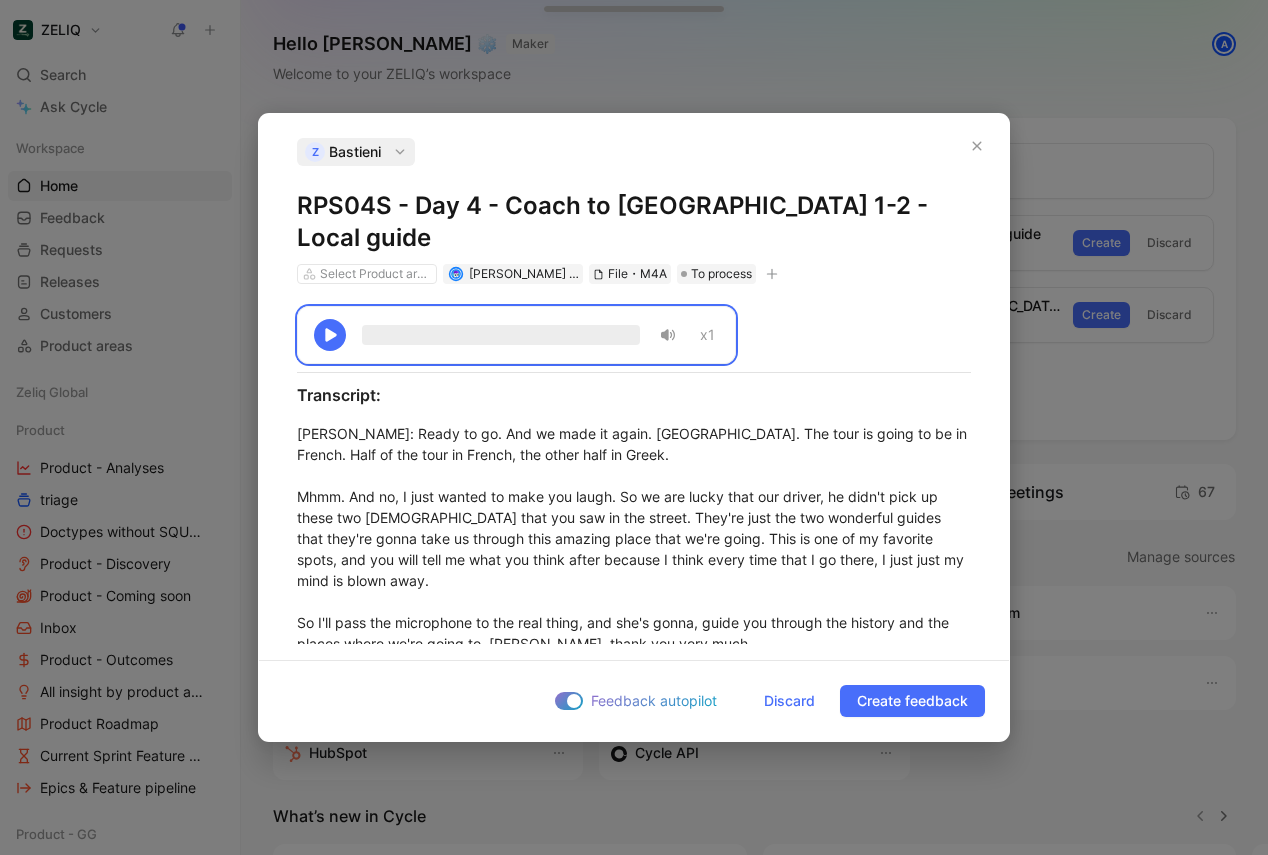 click on "RPS04S - Day 4 - Coach to [GEOGRAPHIC_DATA] 1-2 - Local guide" at bounding box center (634, 222) 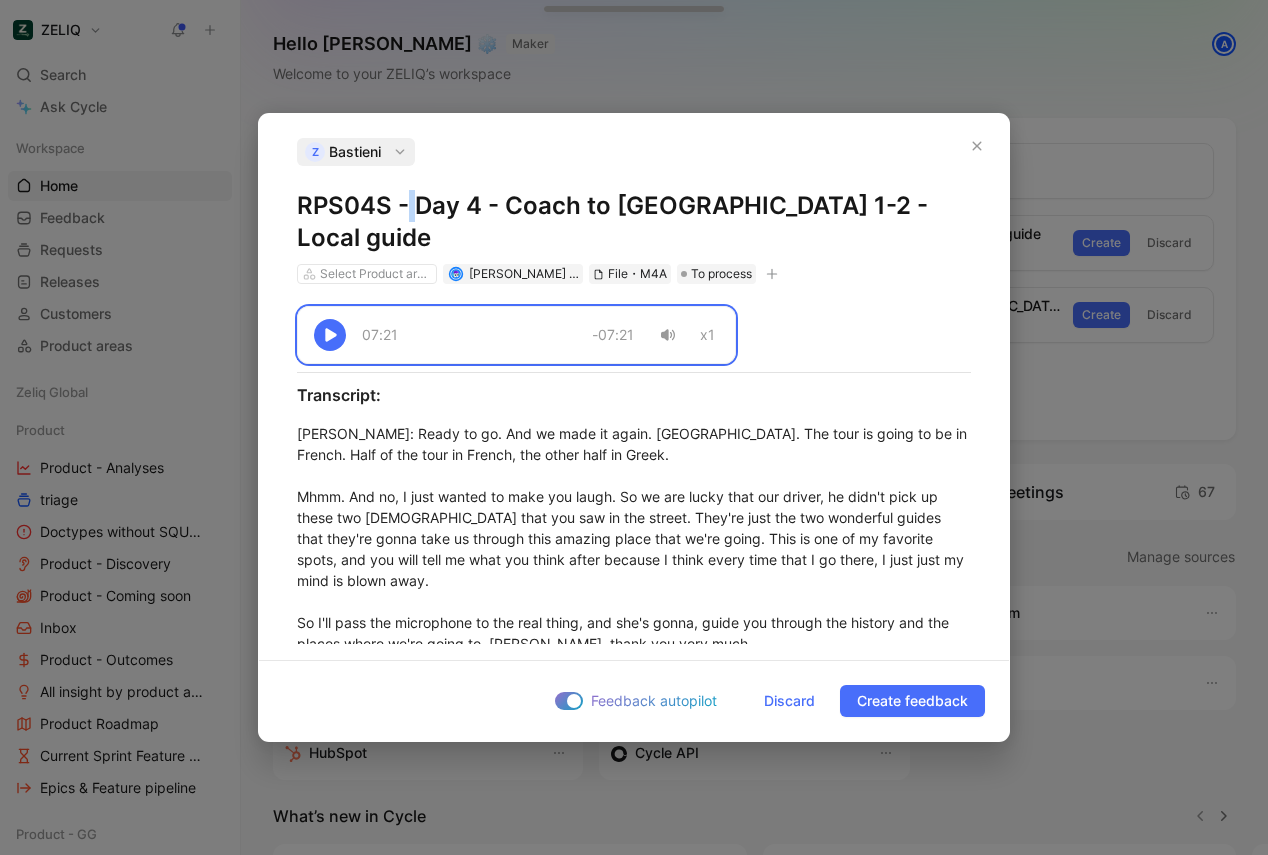 click on "RPS04S - Day 4 - Coach to [GEOGRAPHIC_DATA] 1-2 - Local guide" at bounding box center [634, 222] 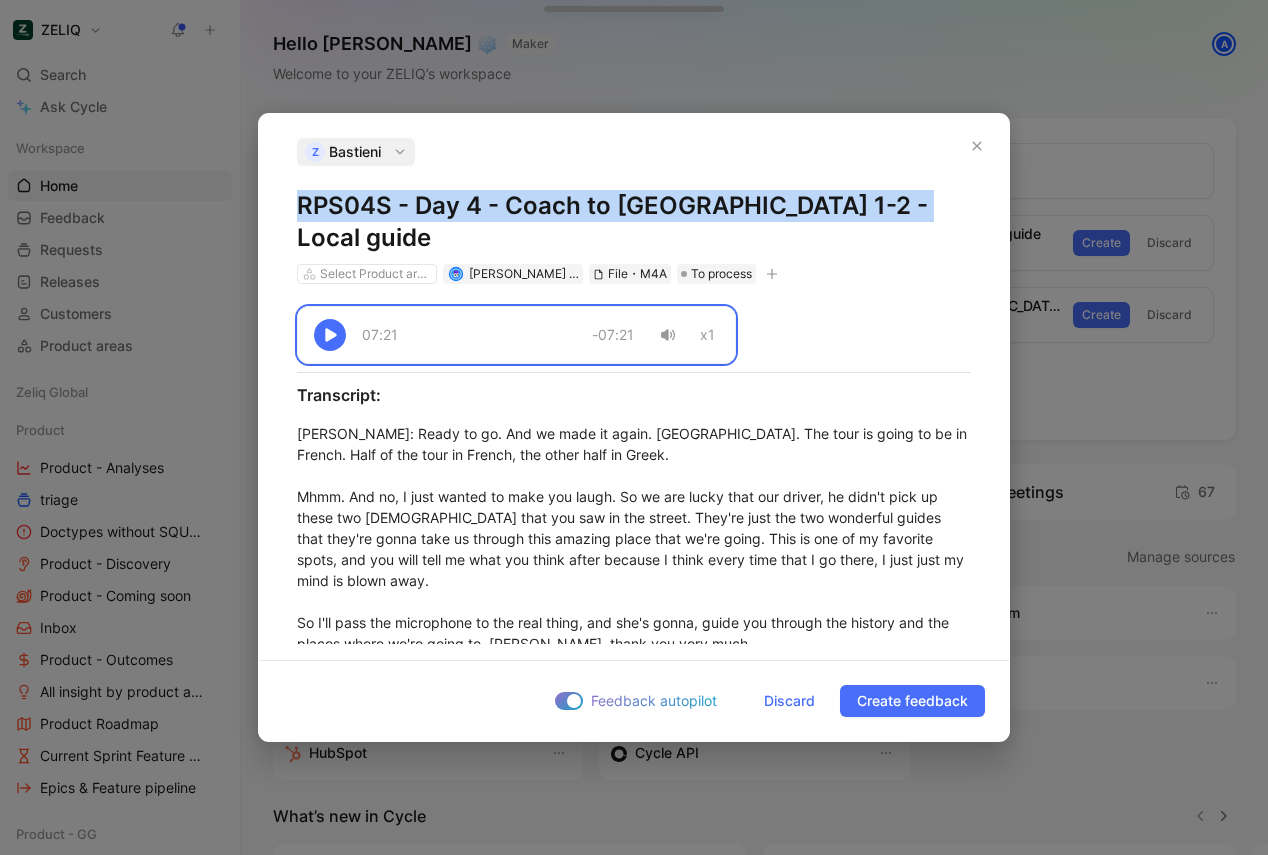 click on "RPS04S - Day 4 - Coach to [GEOGRAPHIC_DATA] 1-2 - Local guide" at bounding box center [634, 222] 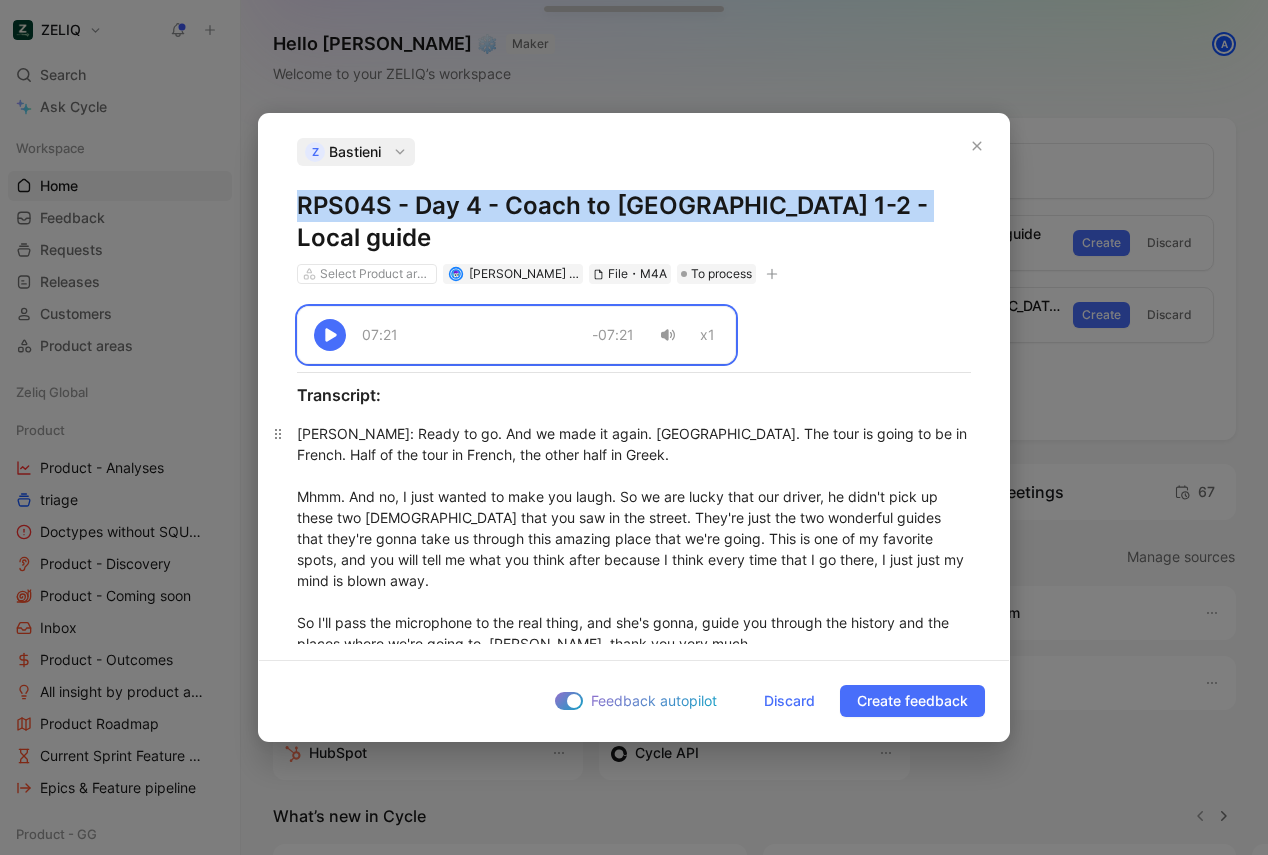 click on "[PERSON_NAME] : Ready to go. And we made it again. [GEOGRAPHIC_DATA]. The tour is going to be in French. Half of the tour in French, the other half in Greek. Mhmm. And no, I just wanted to make you laugh. So we are lucky that our driver, he didn't pick up these two [DEMOGRAPHIC_DATA] that you saw in the street. They're just the two wonderful guides that they're gonna take us through this amazing place that we're going. This is one of my favorite spots, and you will tell me what you think after because I think every time that I go there, I just just my mind is blown away. So I'll pass the microphone to the real thing, and she's gonna, guide you through the history and the places where we're going to. [PERSON_NAME], thank you very much. [PERSON_NAME] : Thank you, [PERSON_NAME]. So good morning, everybody. How are you [DATE]? Fine. With this lovely weather, not to not to huts." at bounding box center [634, 1305] 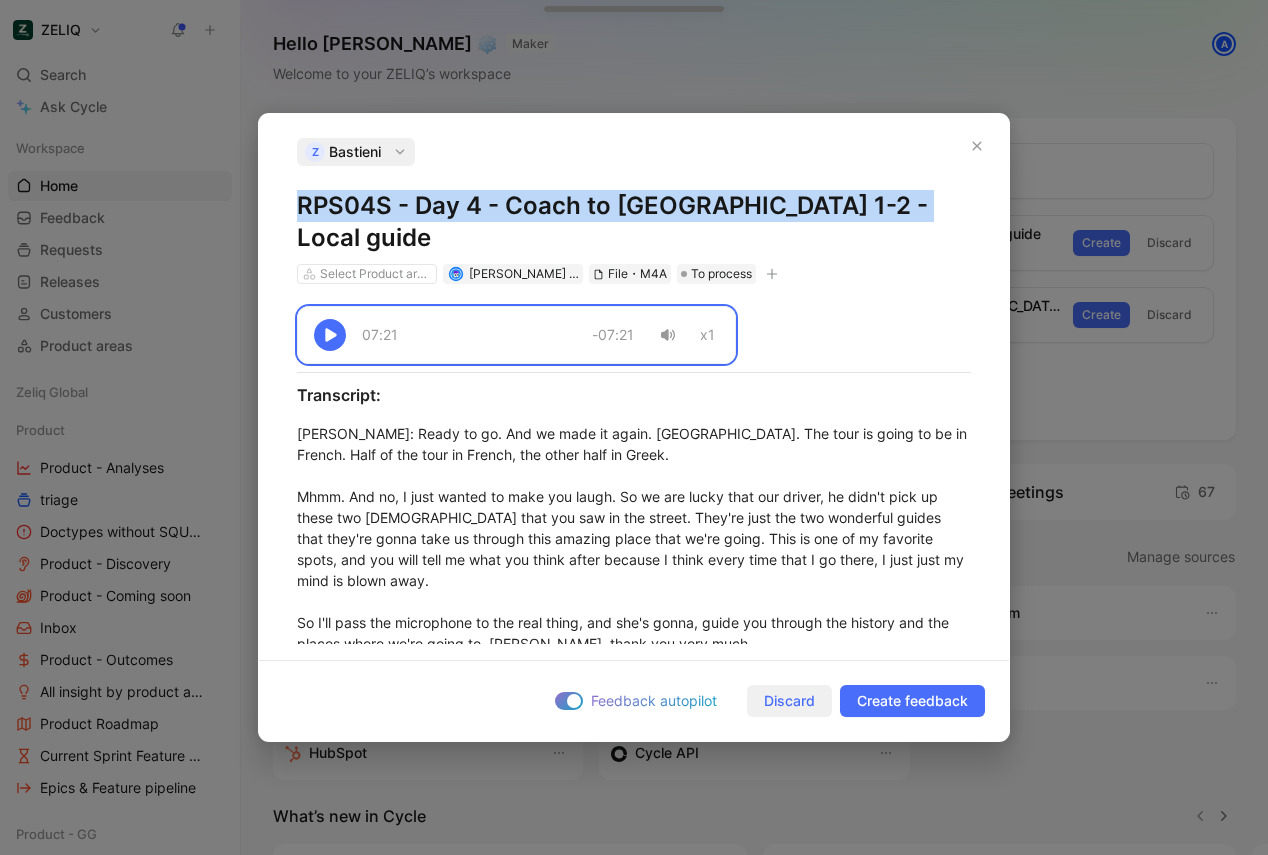click on "Discard" at bounding box center (789, 701) 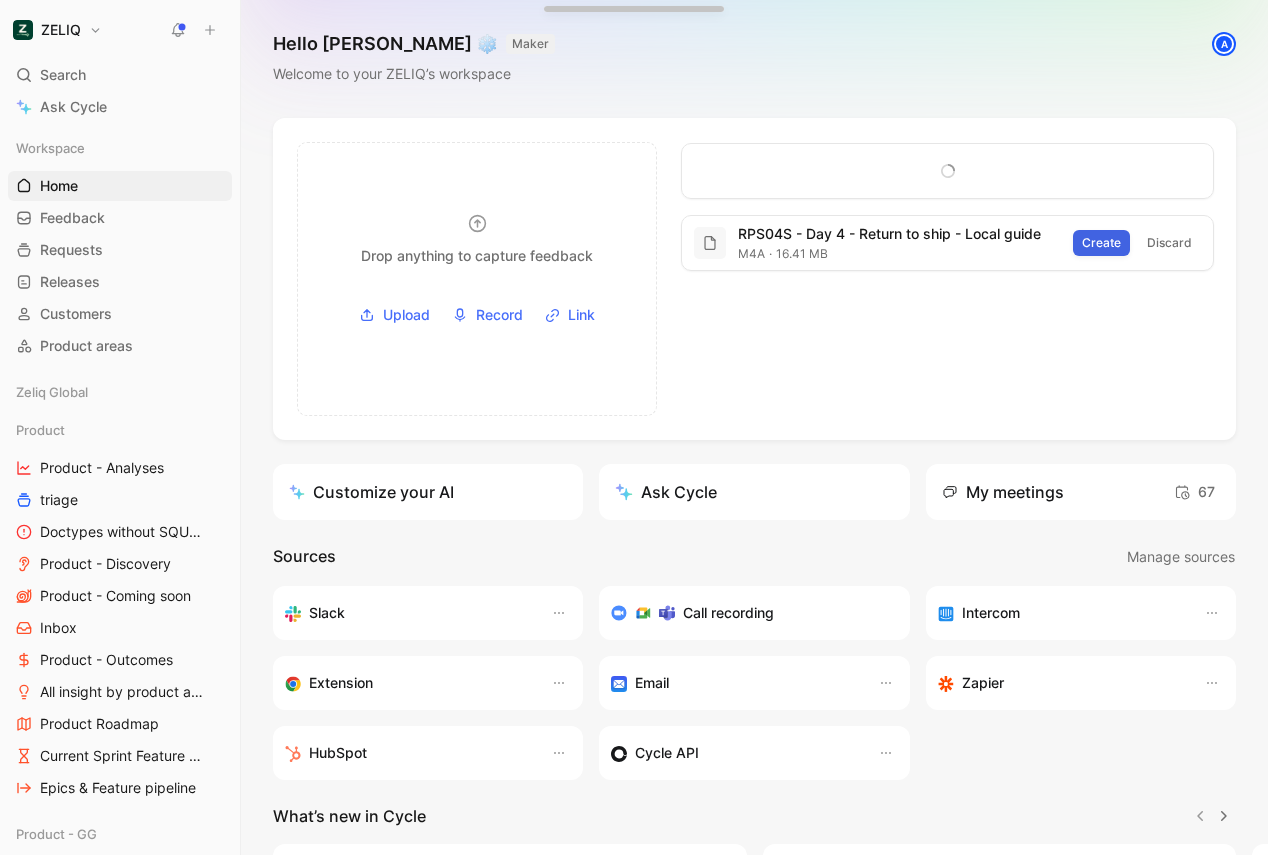 click on "Create" at bounding box center (1101, 243) 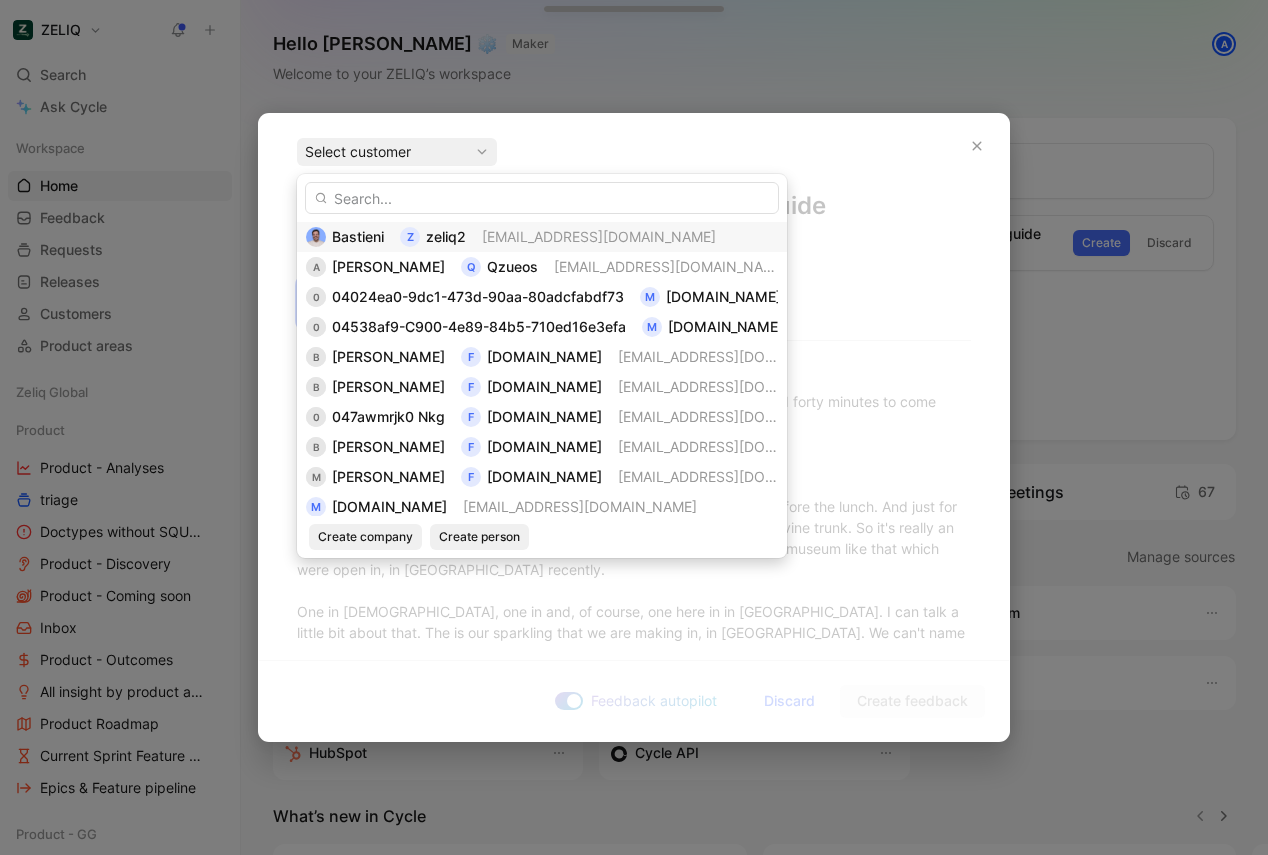 click on "[EMAIL_ADDRESS][DOMAIN_NAME]" at bounding box center (599, 237) 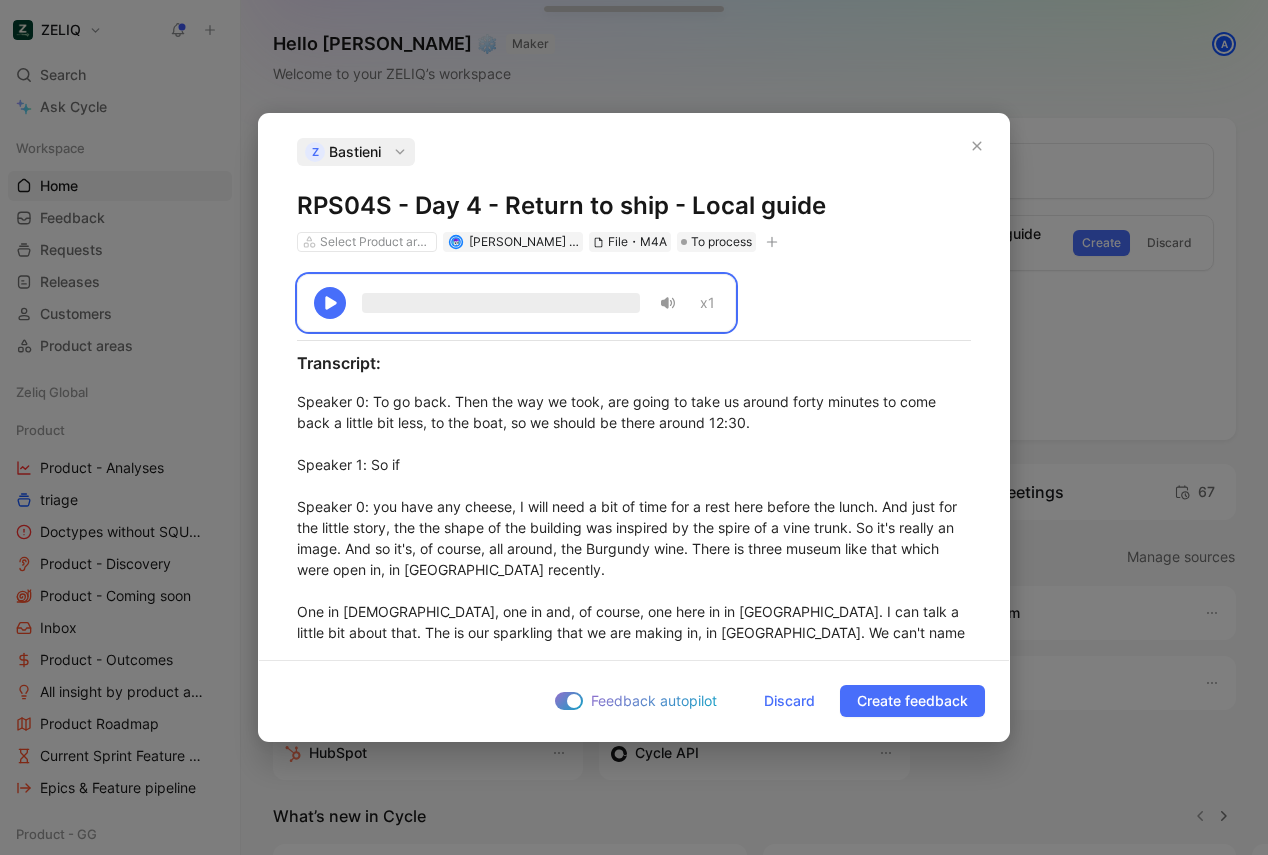 click on "RPS04S - Day 4 - Return to ship - Local guide" at bounding box center (634, 206) 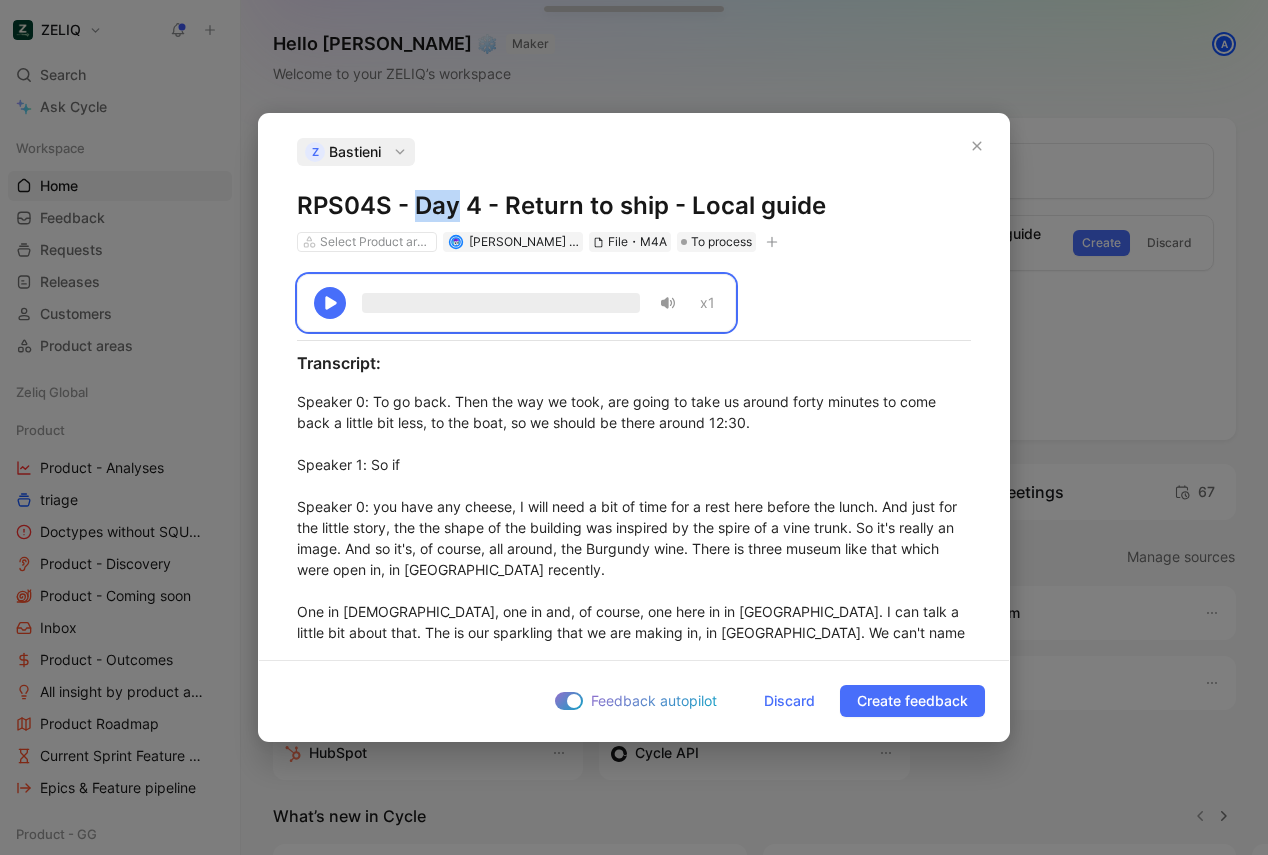 click on "RPS04S - Day 4 - Return to ship - Local guide" at bounding box center (634, 206) 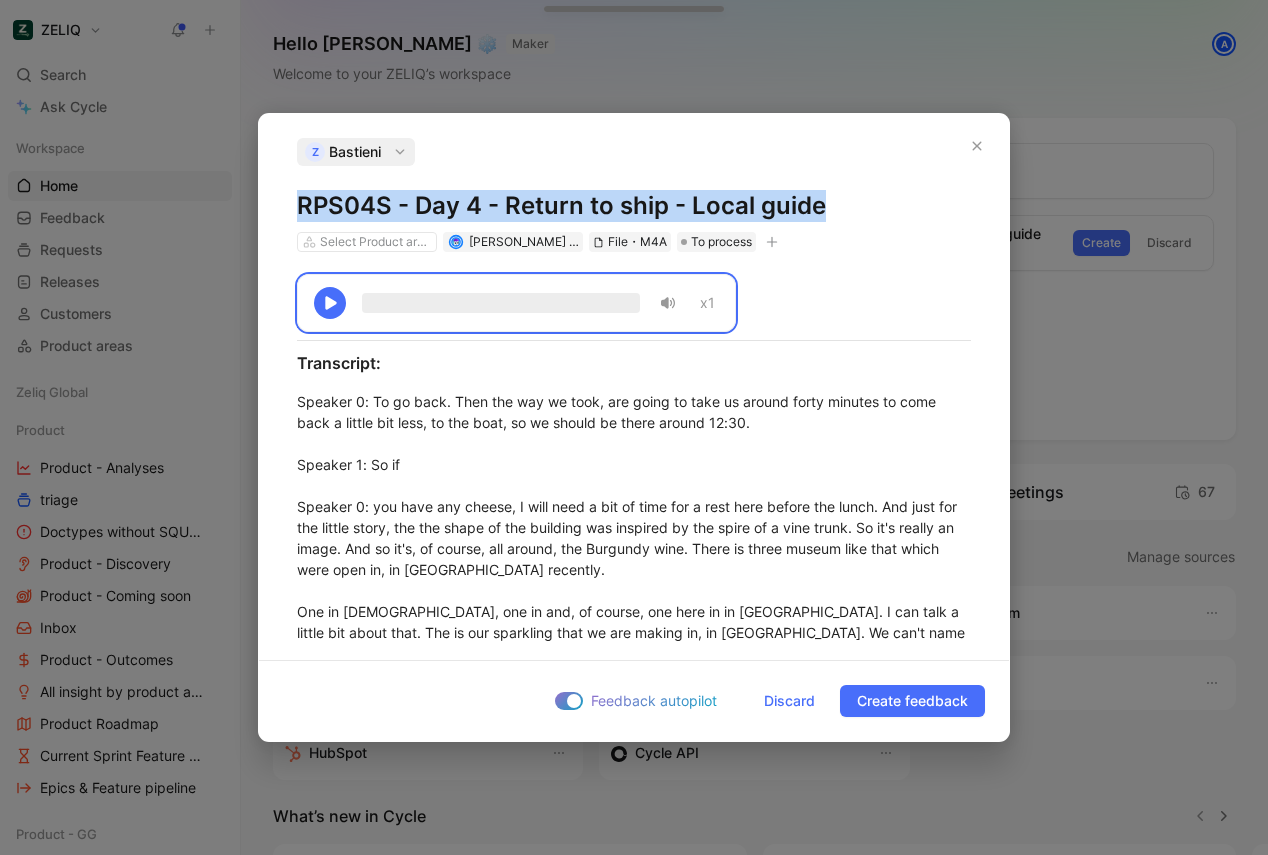 click on "RPS04S - Day 4 - Return to ship - Local guide" at bounding box center [634, 206] 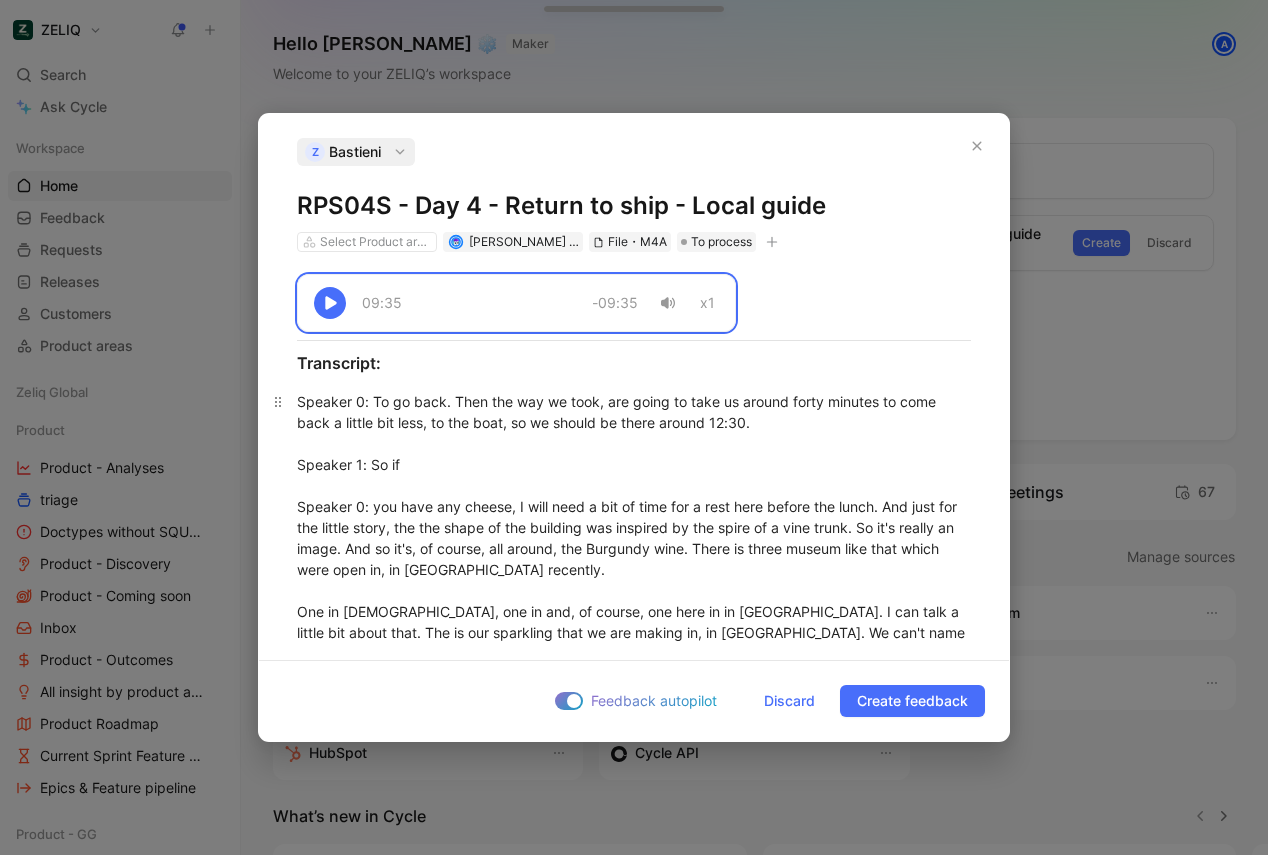 click on "Speaker 0 : To go back. Then the way we took, are going to take us around forty minutes to come back a little bit less, to the boat, so we should be there around 12:30. Speaker 1 : So if Speaker 0 : you have any cheese, I will need a bit of time for a rest here before the lunch. And just for the little story, the the shape of the building was inspired by the spire of a vine trunk. So it's really an image. And so it's, of course, all around, the Burgundy wine. There is three museum like that which were open in, in [GEOGRAPHIC_DATA] recently. One in [DEMOGRAPHIC_DATA], one in and, of course, one here in in [GEOGRAPHIC_DATA]. I can talk a little bit about that. The is our sparkling that we are making in, in [GEOGRAPHIC_DATA]. We can't name it champagne because we are not in champagne, but the method to make it is really the same method than champagne. We make a a a second fermentation in the bottle, in a enclosed bottle to create the bubbles. Speaker 1" at bounding box center (634, 1063) 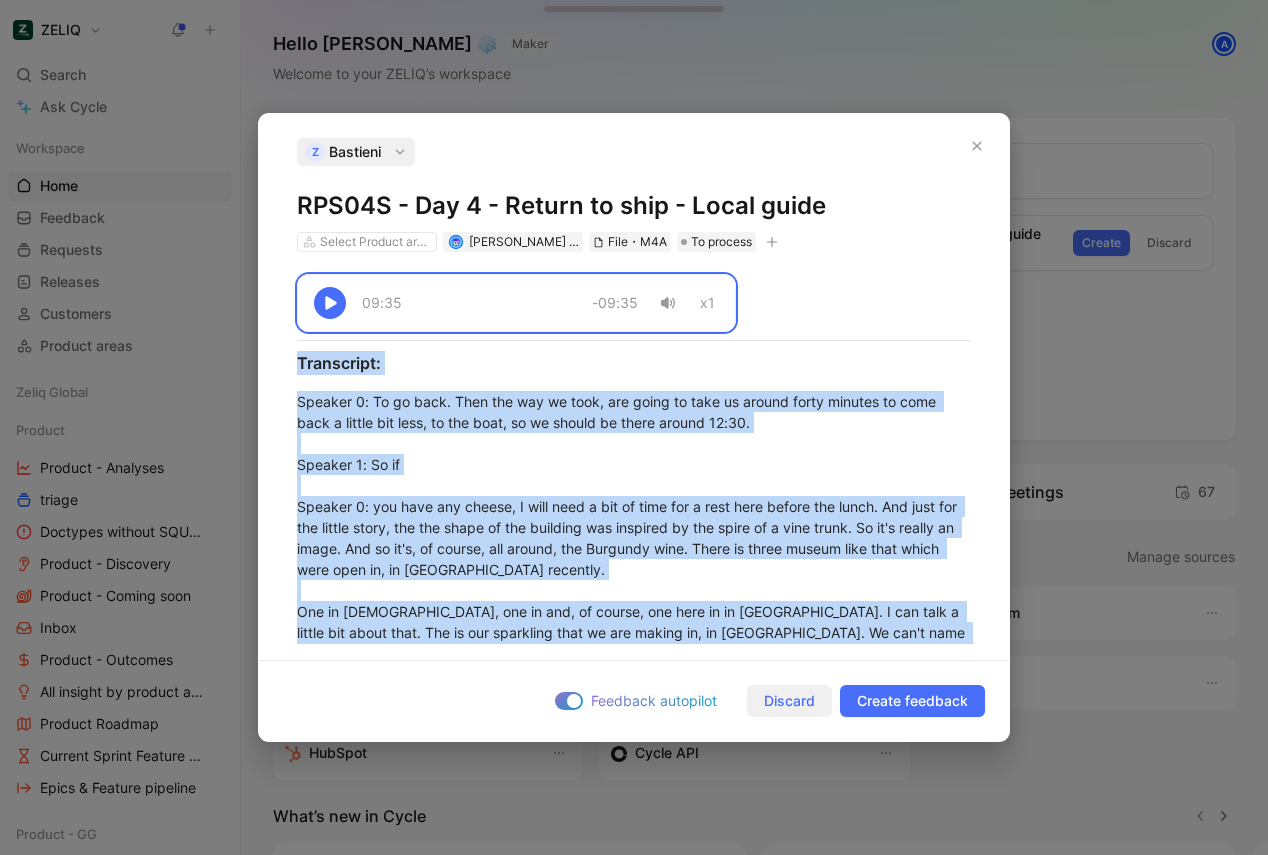 click on "Discard" at bounding box center (789, 701) 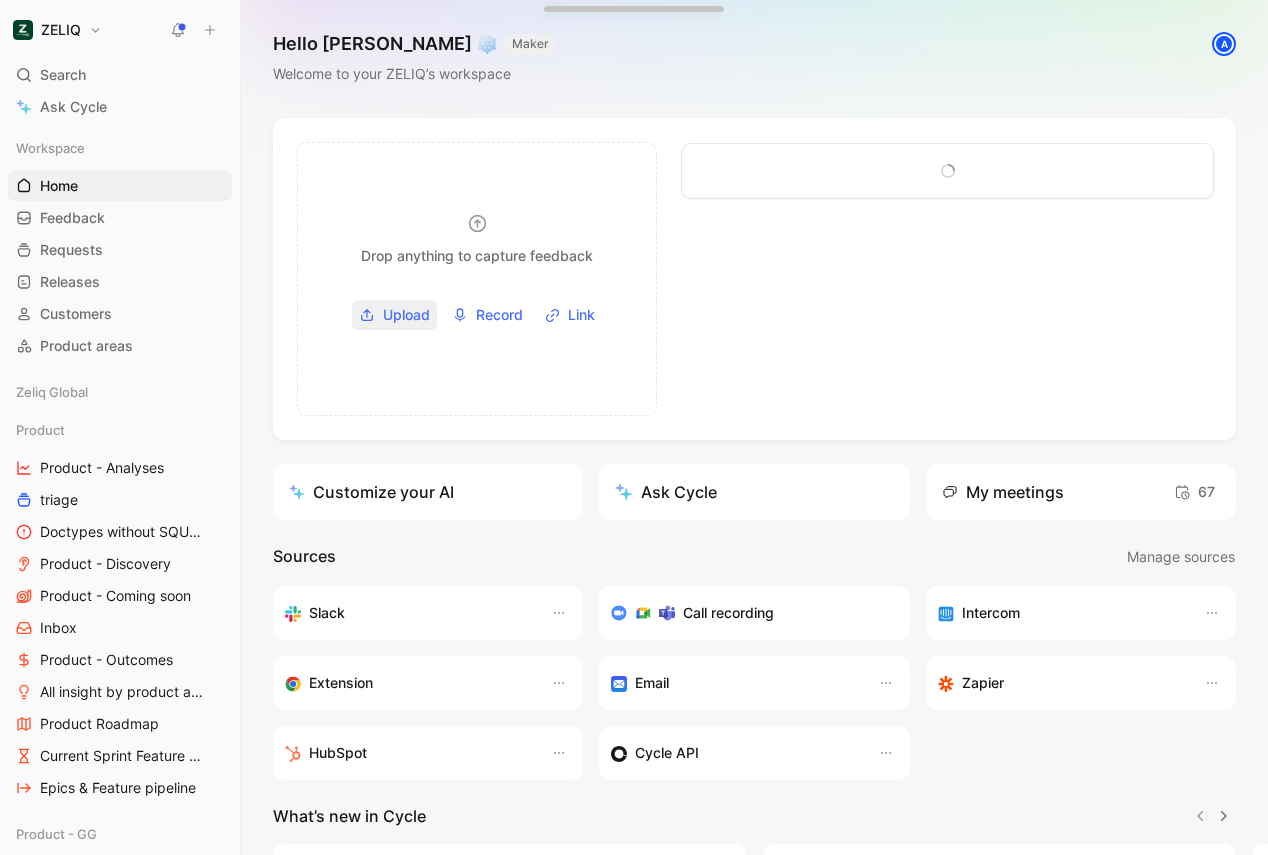 click on "Upload" at bounding box center (406, 315) 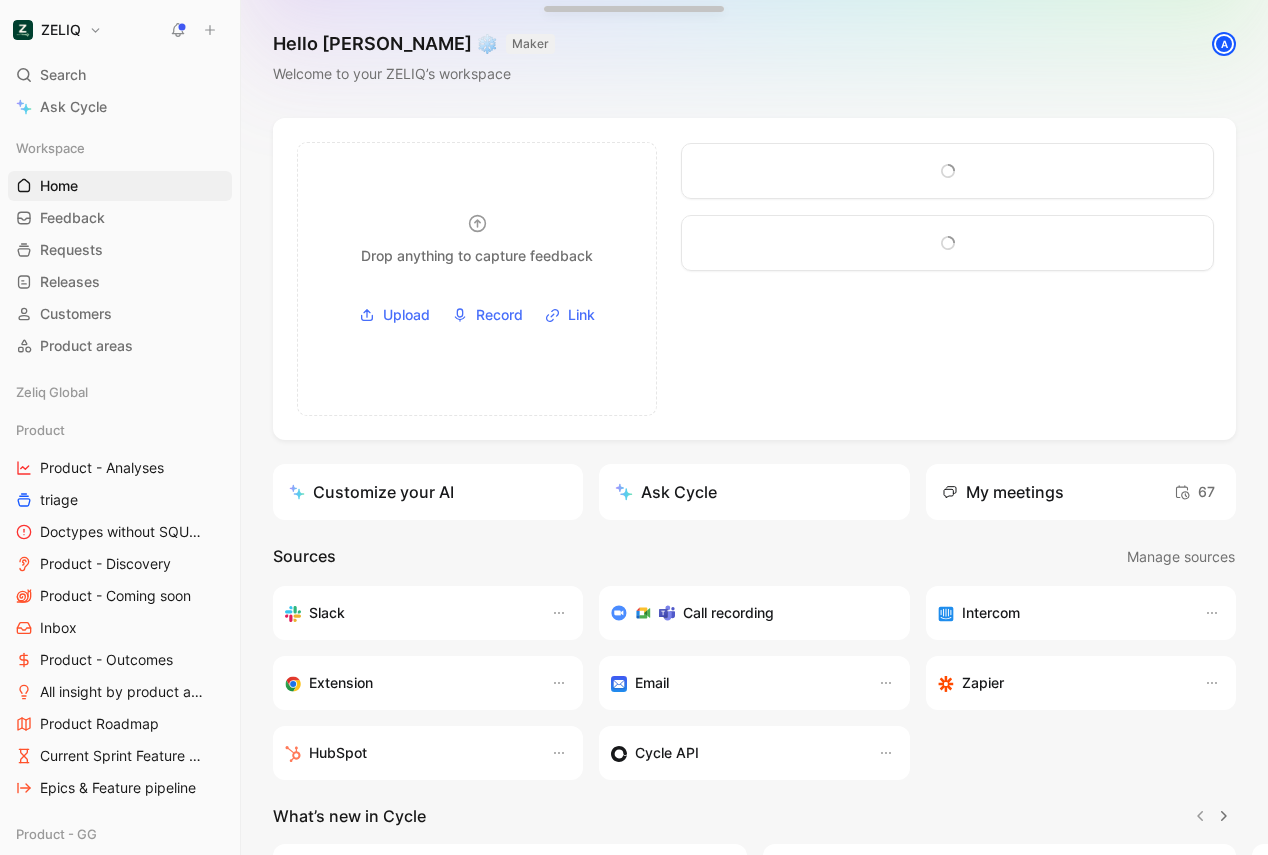 drag, startPoint x: 804, startPoint y: 177, endPoint x: 794, endPoint y: 251, distance: 74.672615 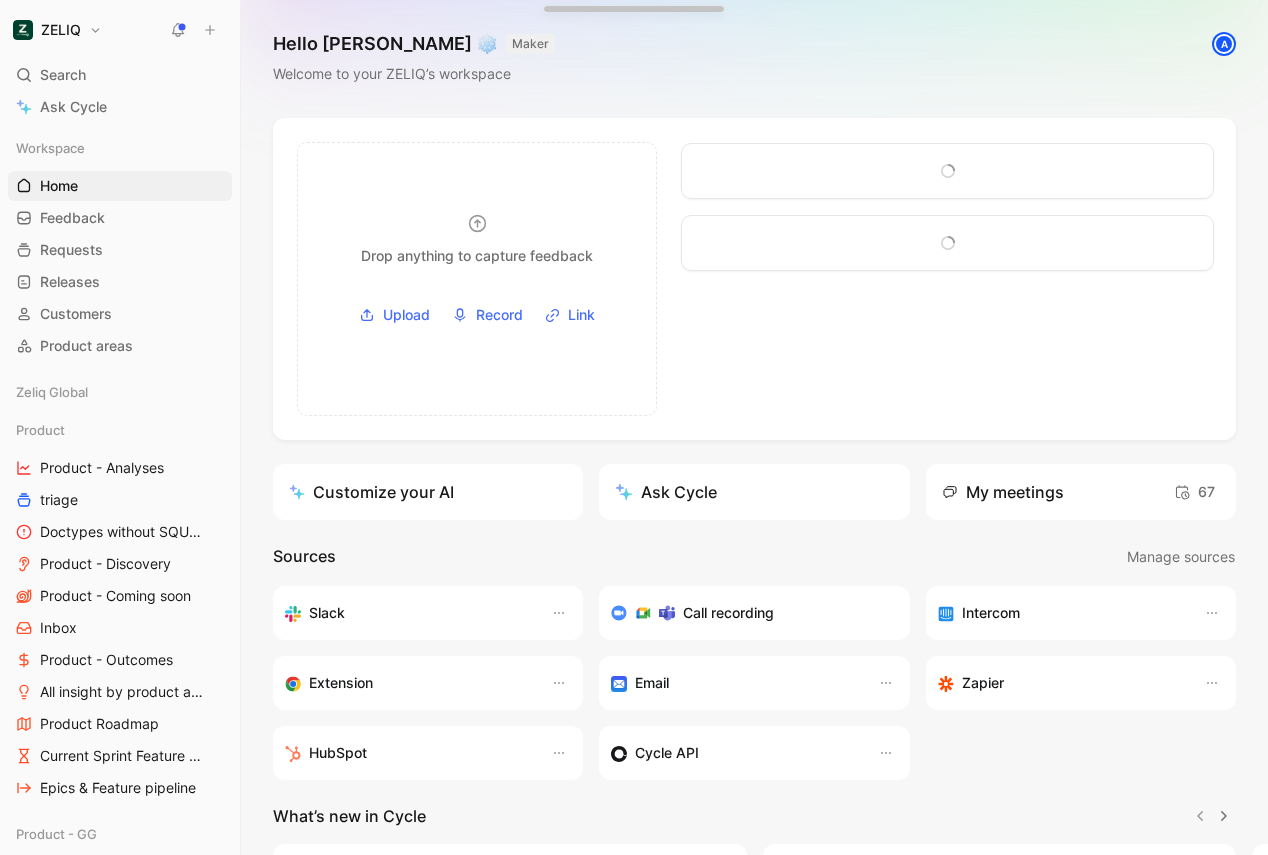 click at bounding box center (947, 207) 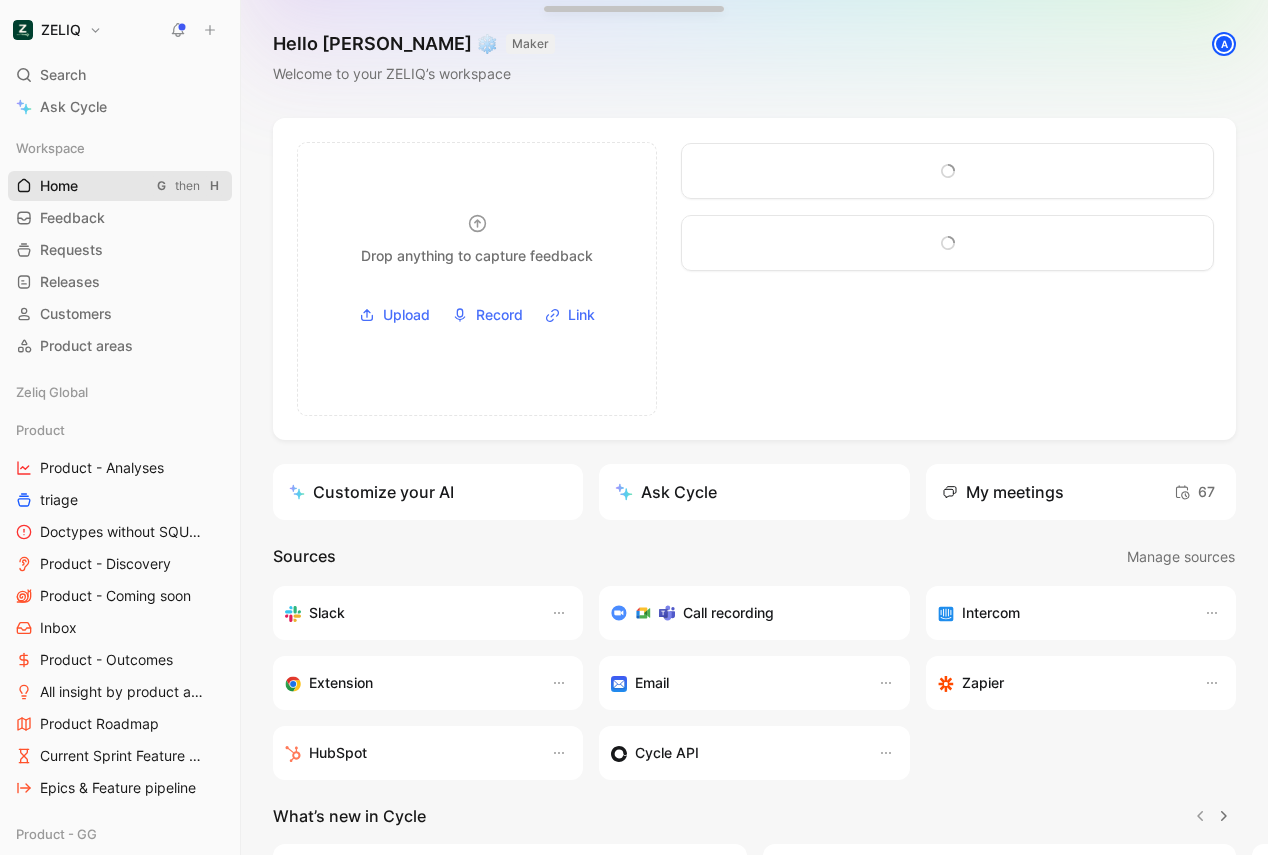 click on "Home G then H" at bounding box center [120, 186] 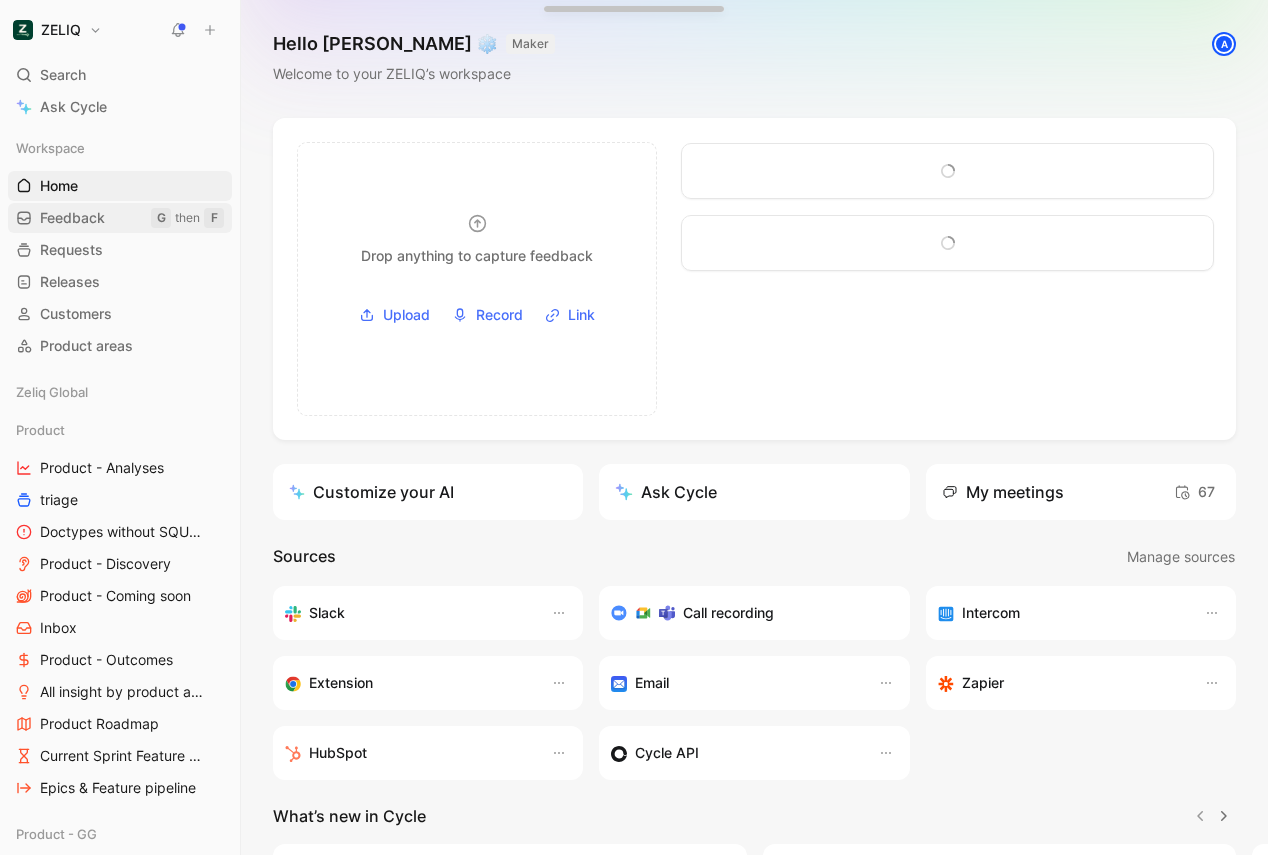 click on "Feedback" at bounding box center [72, 218] 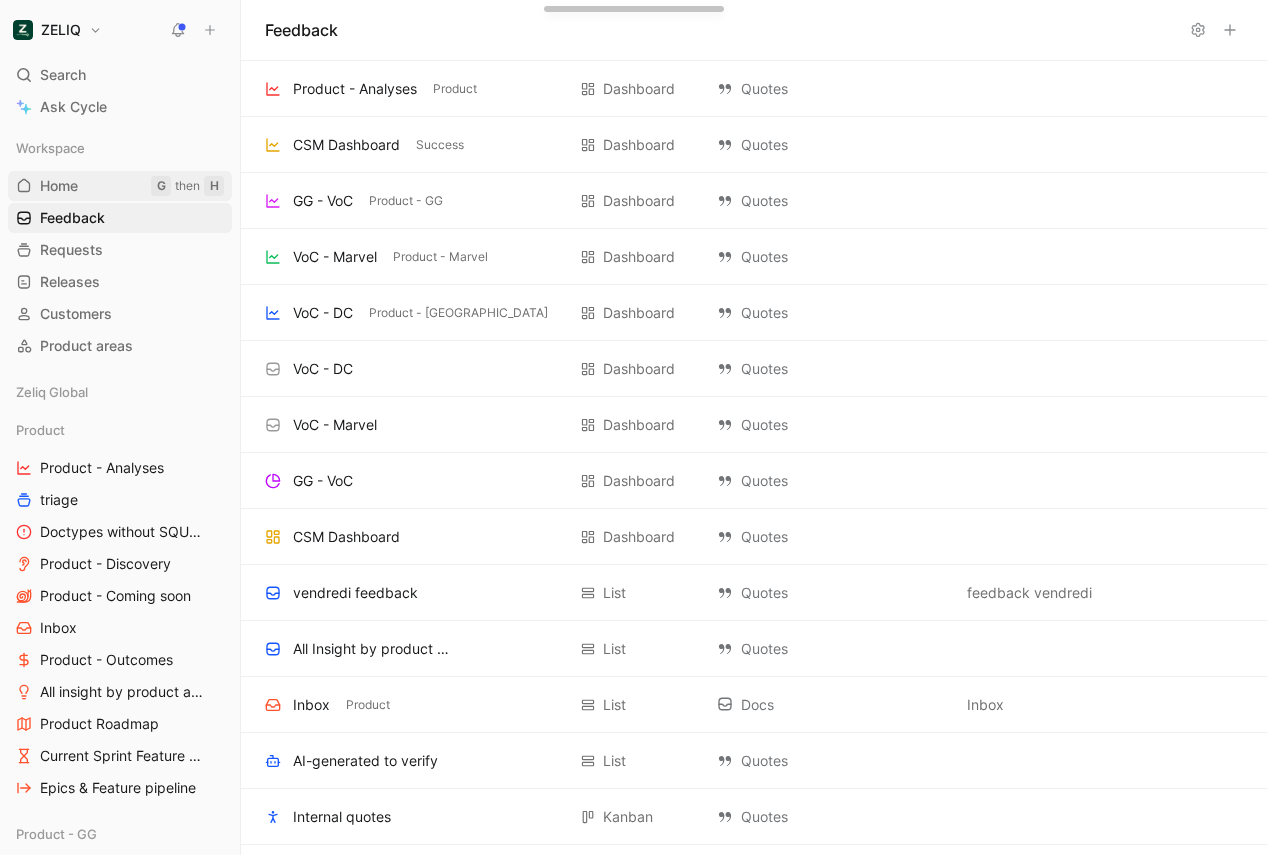 click on "Home G then H" at bounding box center [120, 186] 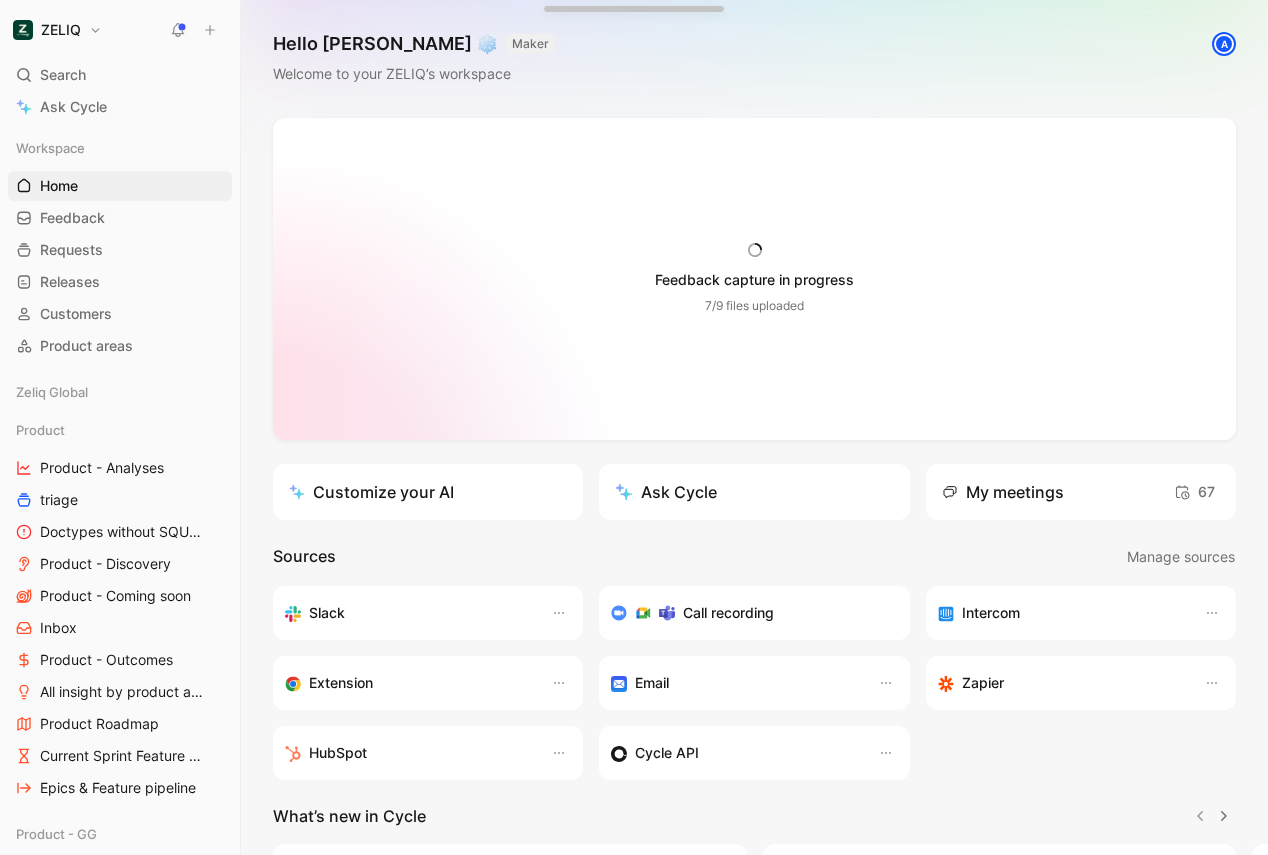 click on "Feedback capture in progress 7/9 files uploaded Images (JPG, PNG, GIF), docs (PDF, TXT, VTT), videos (MOV, MP4), audio (MP3, WAV) Upload Record Link Customize your AI Ask Cycle My meetings 67 Sources Manage sources Slack Call recording Intercom Extension Email Zapier HubSpot Cycle API What’s new in Cycle Introducing Drop island Drop images or video/audio/PDF files into the drop zone to create new feedback docs along with their transcript. Learn more Your feedback on Autopilot Summarize, find insights, categorize, and mark processed new feedback - automatically. Customizable source by source. Learn more Introducing Call recording Record your calls and automatically fetch their transcripts as Cycle feedback. Learn more Linear integration Map any Cycle feature/bug with a Linear project/issue, mirroring its status in real-time. Learn more Have a look at Cycle’s changelog – we’ve been shipping weirdly fast" at bounding box center [754, 625] 